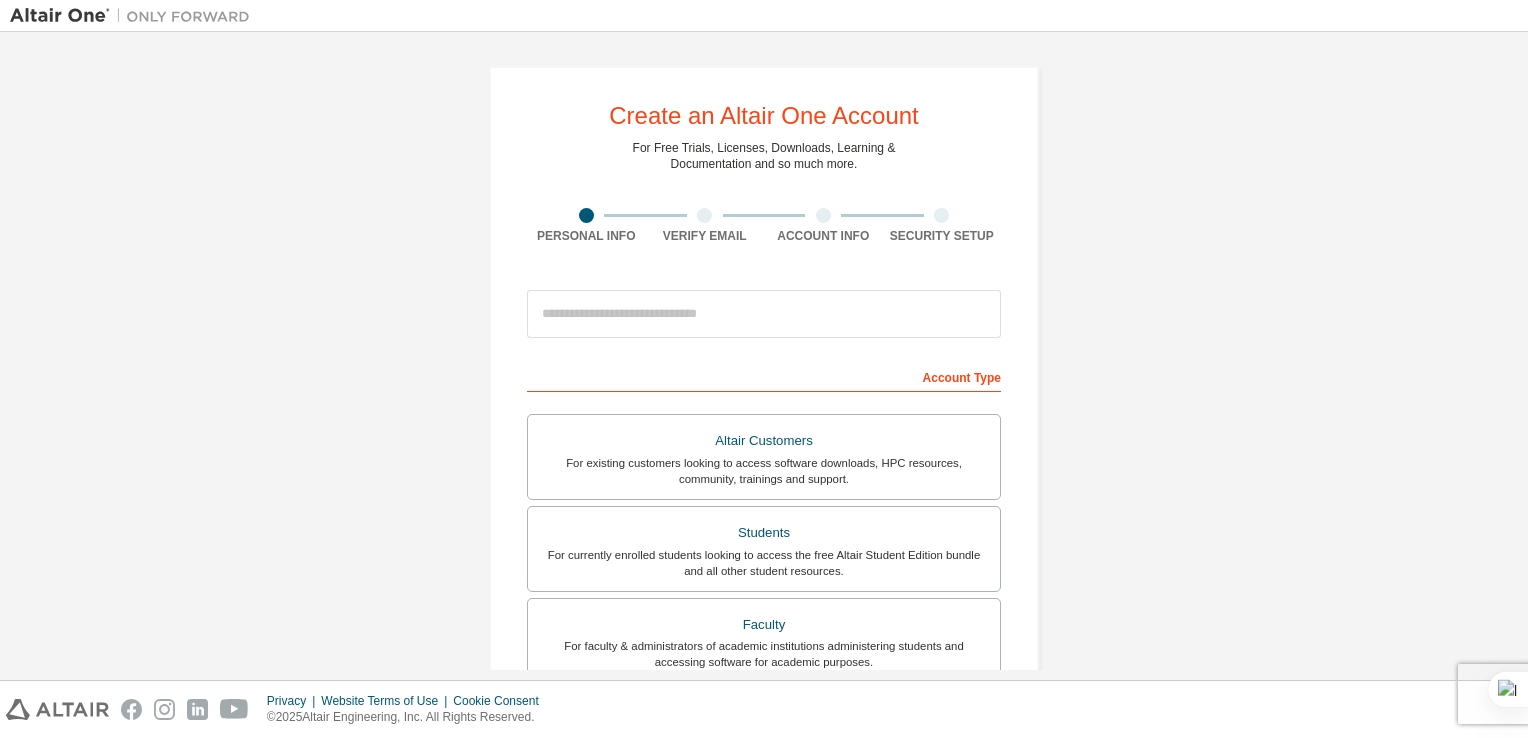scroll, scrollTop: 0, scrollLeft: 0, axis: both 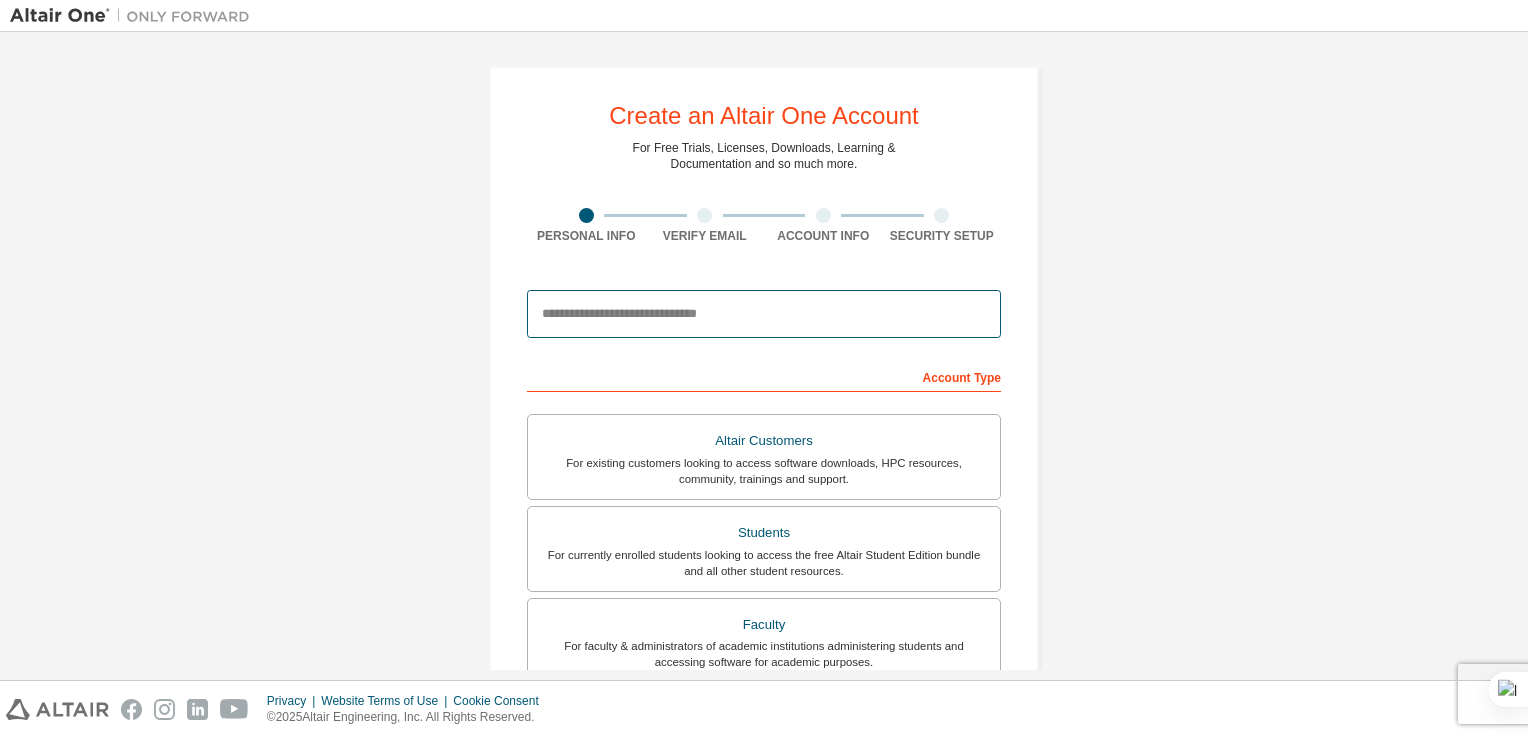 click at bounding box center [764, 314] 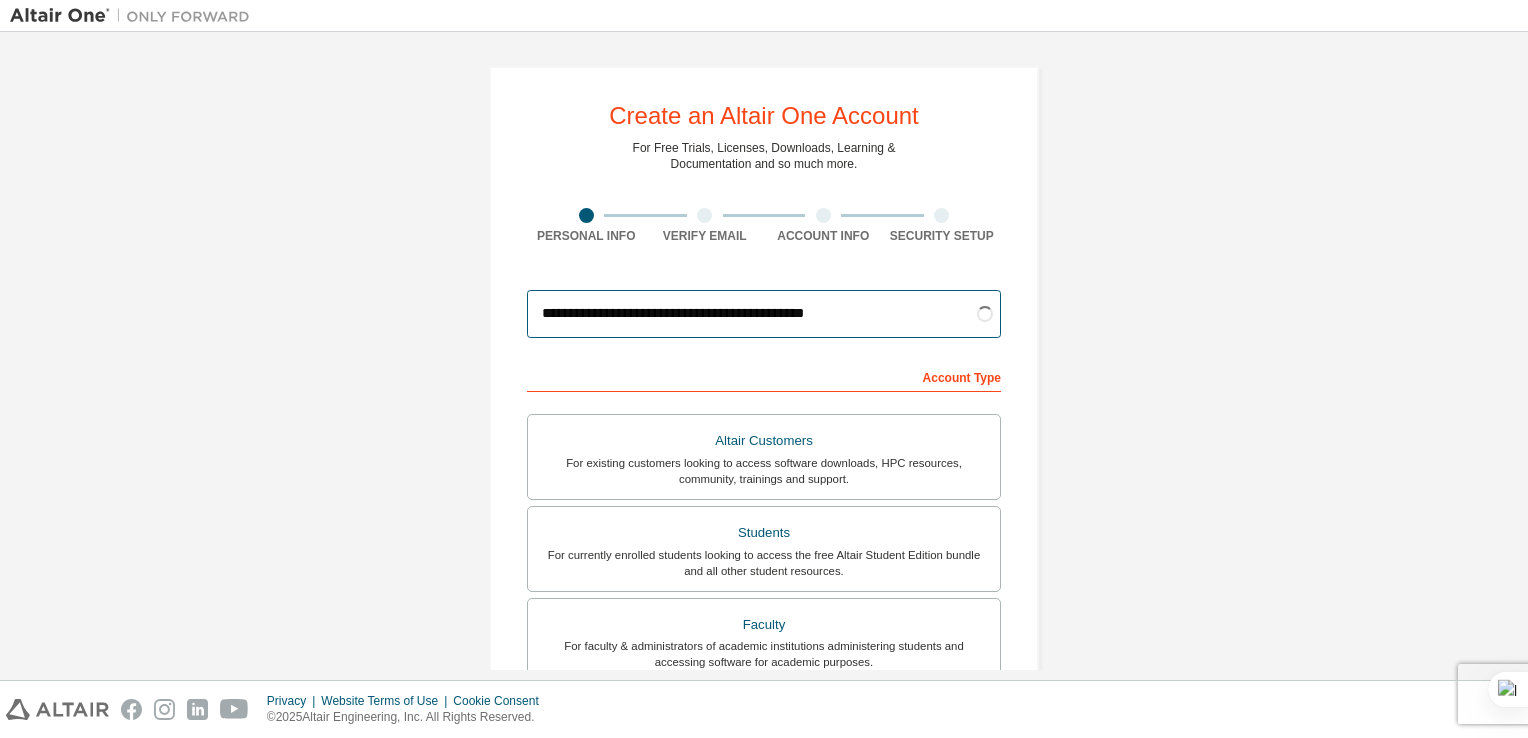 click on "**********" at bounding box center (764, 314) 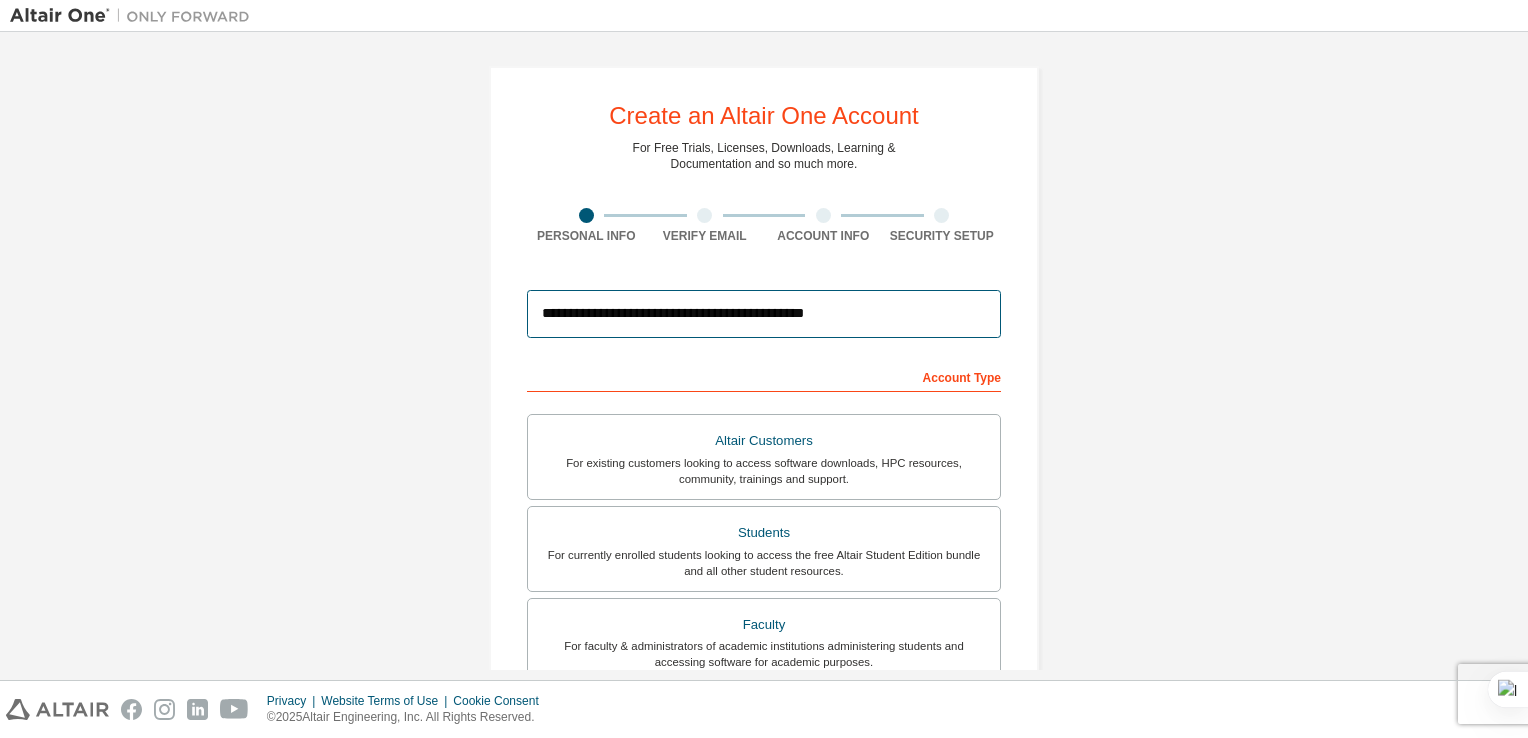 type on "**********" 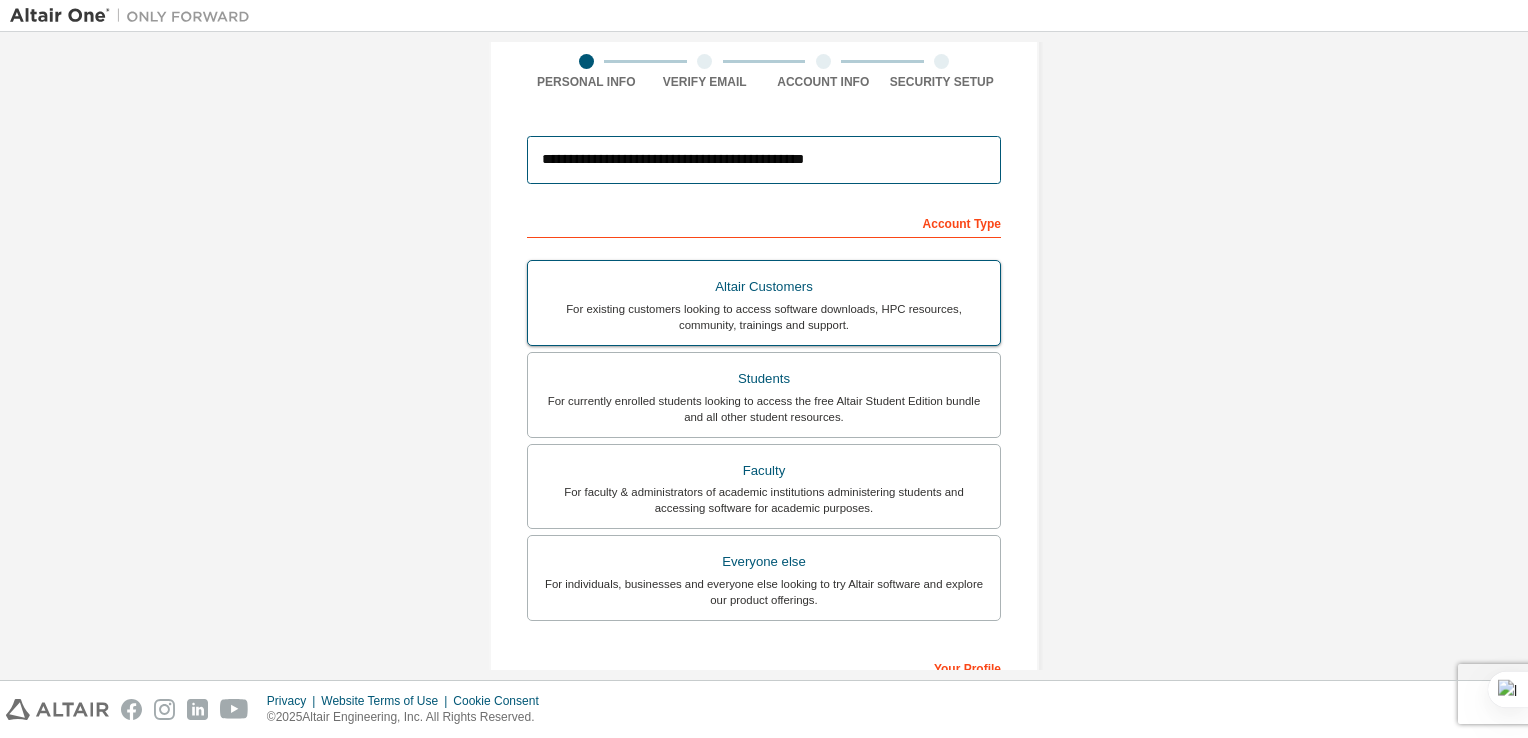 scroll, scrollTop: 156, scrollLeft: 0, axis: vertical 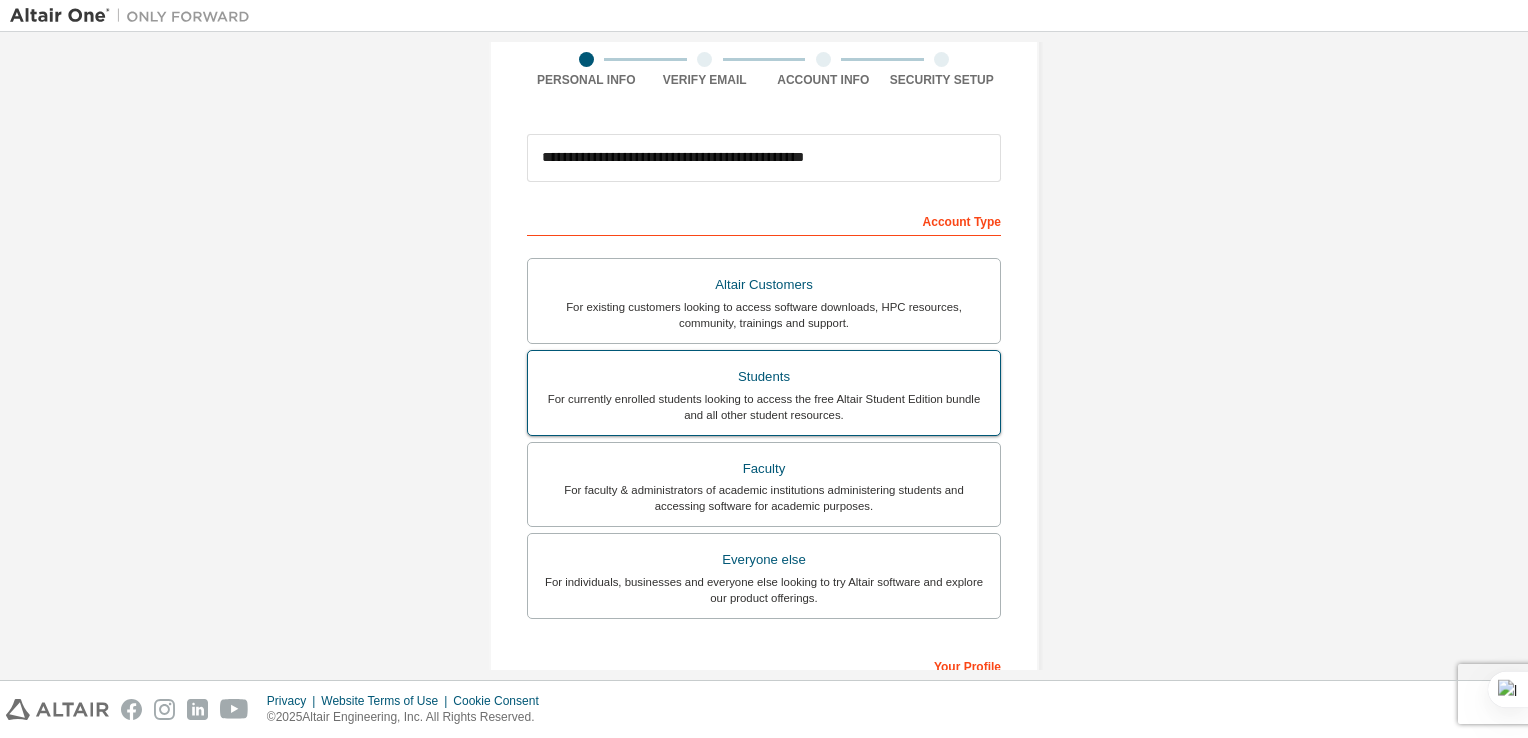 click on "Students" at bounding box center [764, 377] 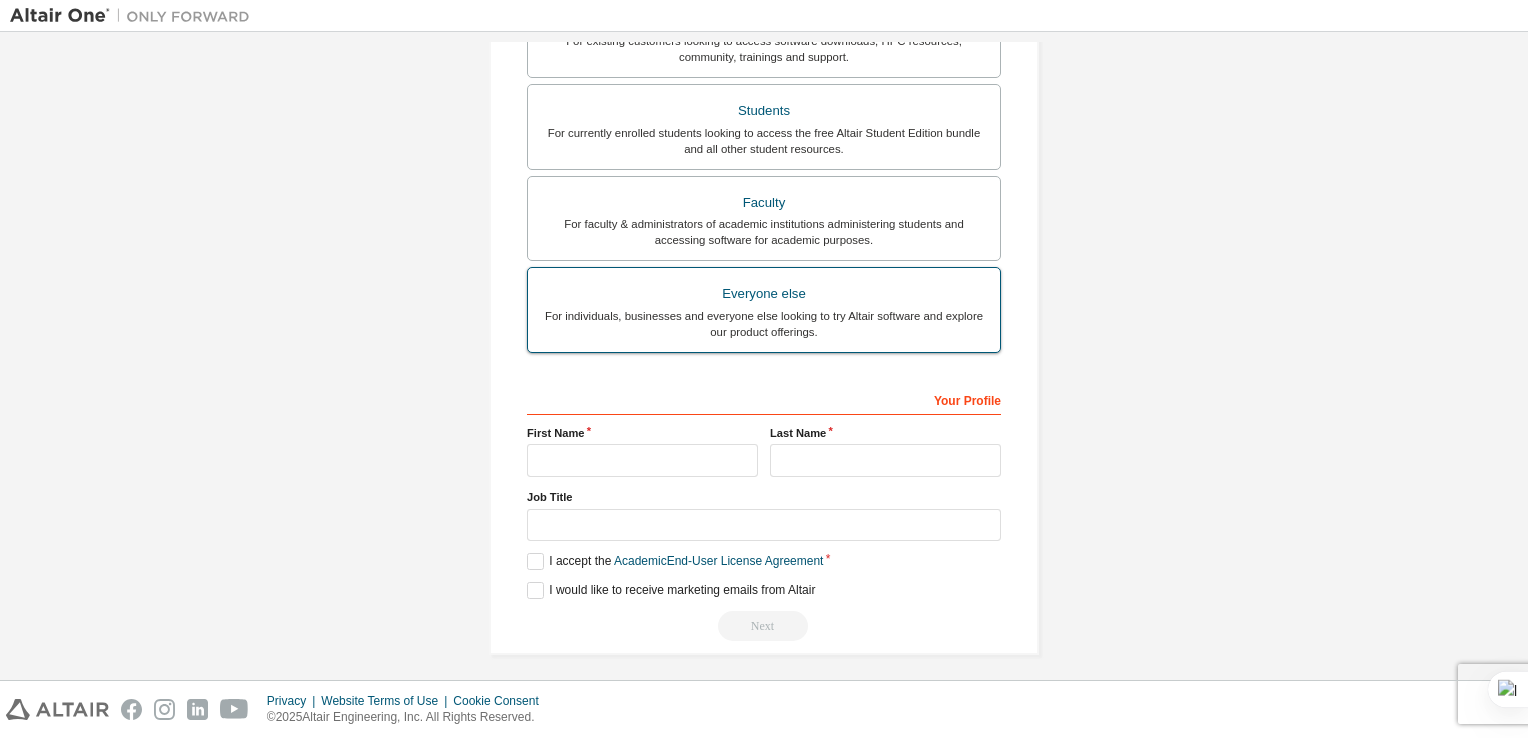 scroll, scrollTop: 423, scrollLeft: 0, axis: vertical 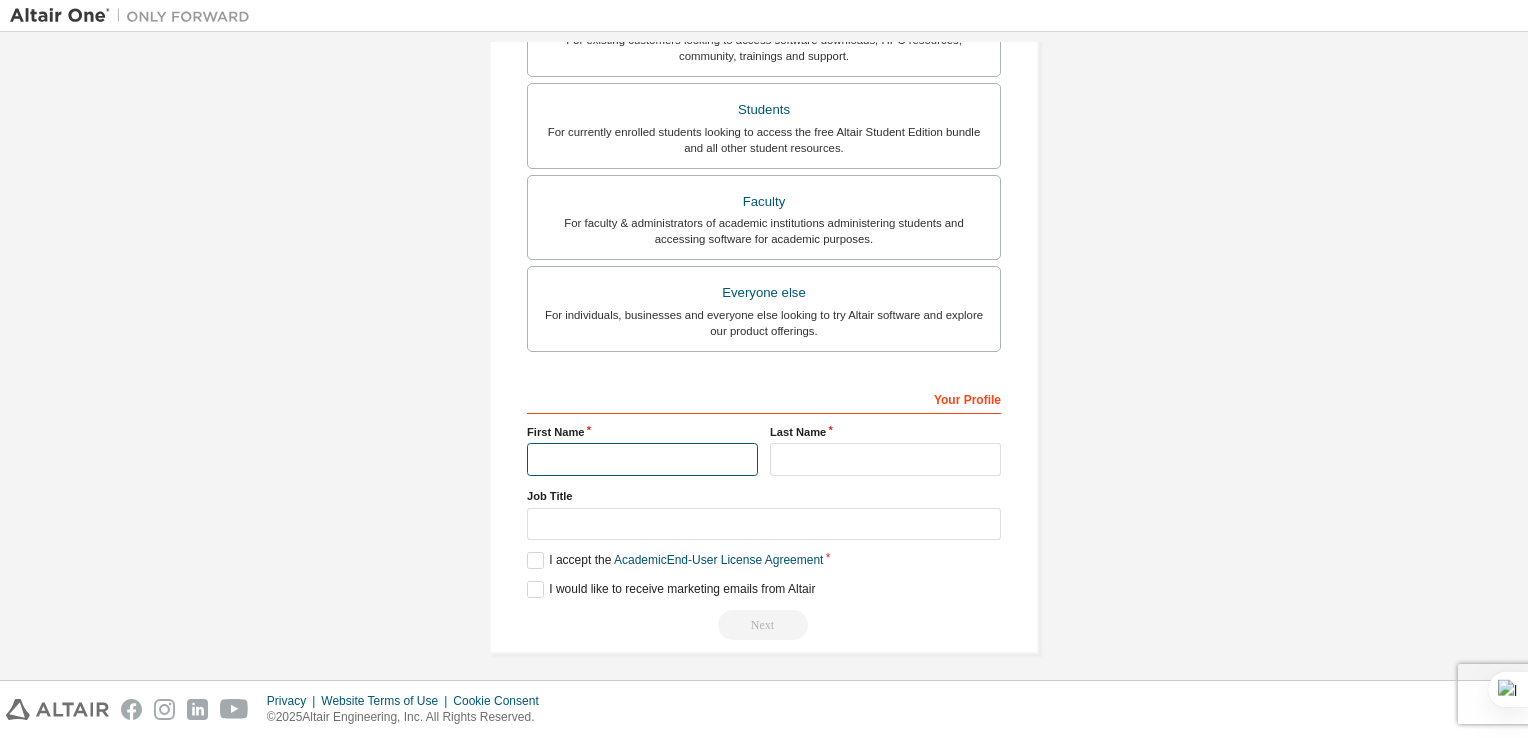 click at bounding box center (642, 459) 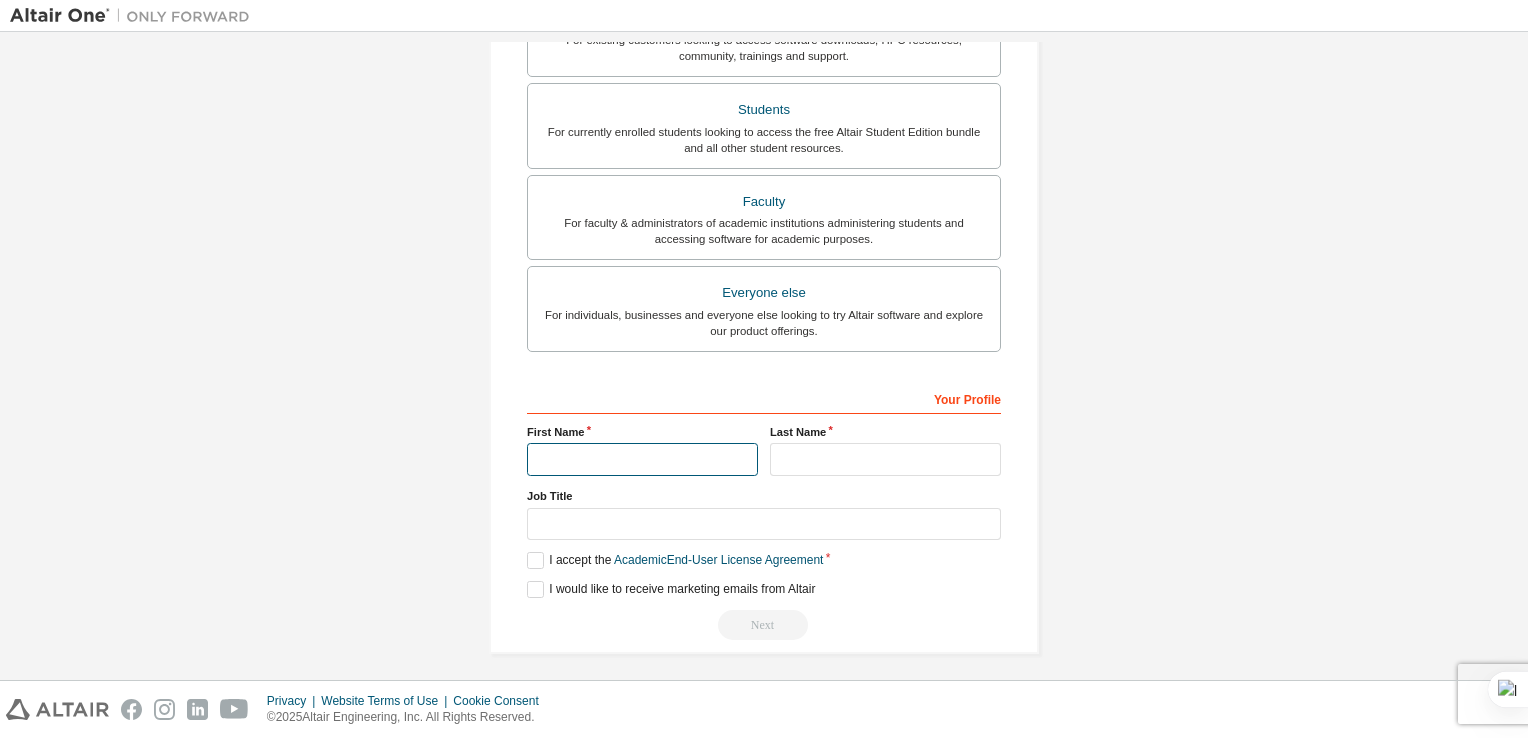 type on "****" 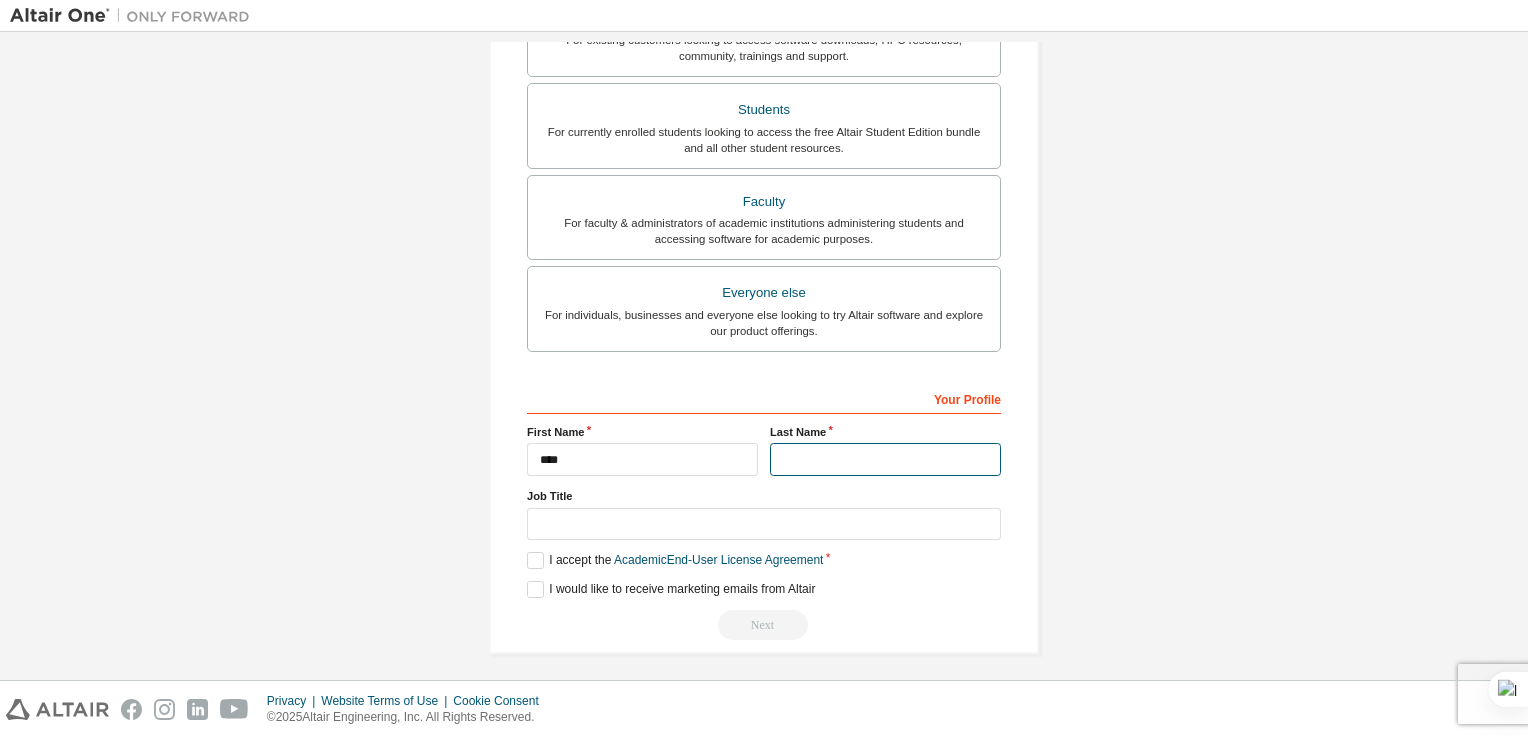 type on "*****" 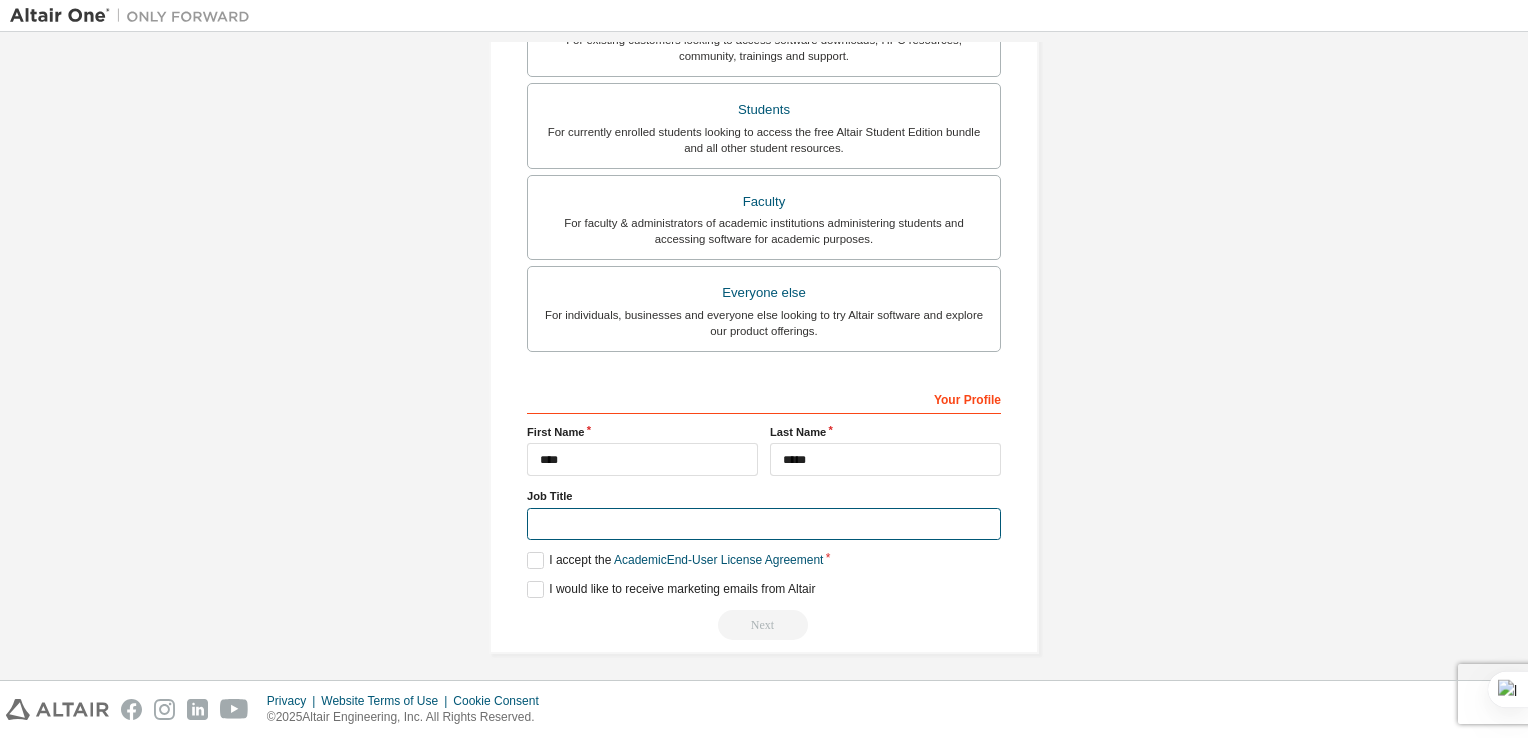 click at bounding box center (764, 524) 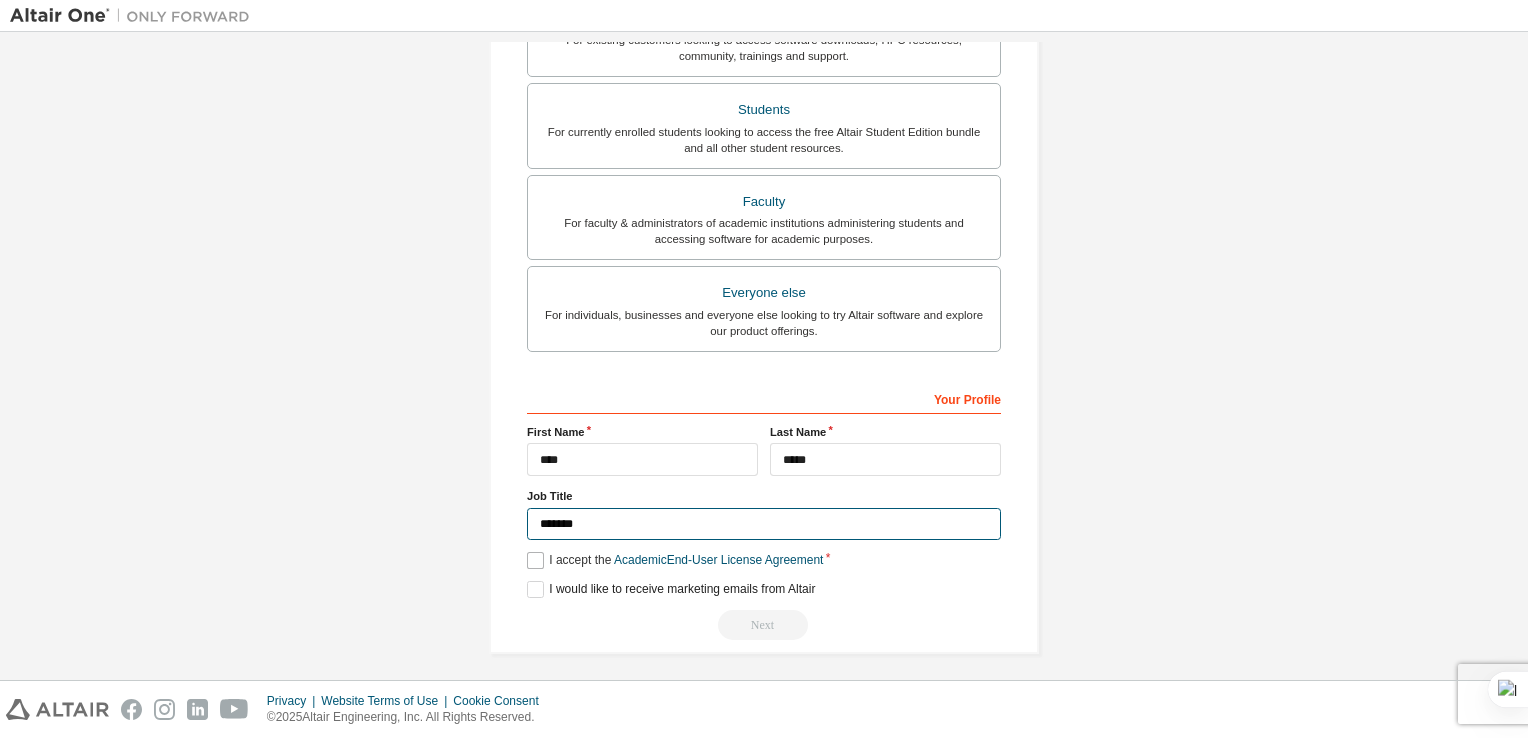 type on "*******" 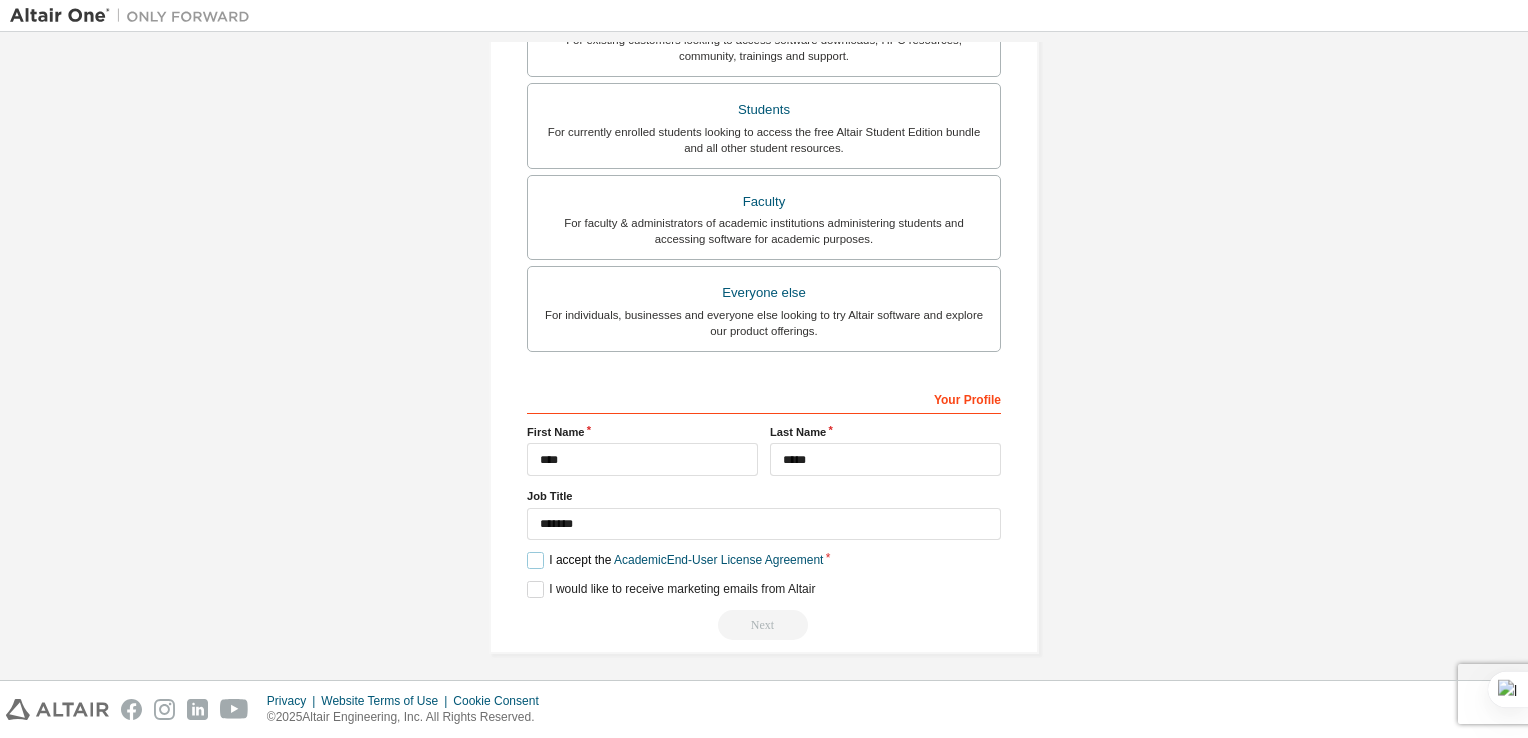 click on "I accept the   Academic   End-User License Agreement" at bounding box center (675, 560) 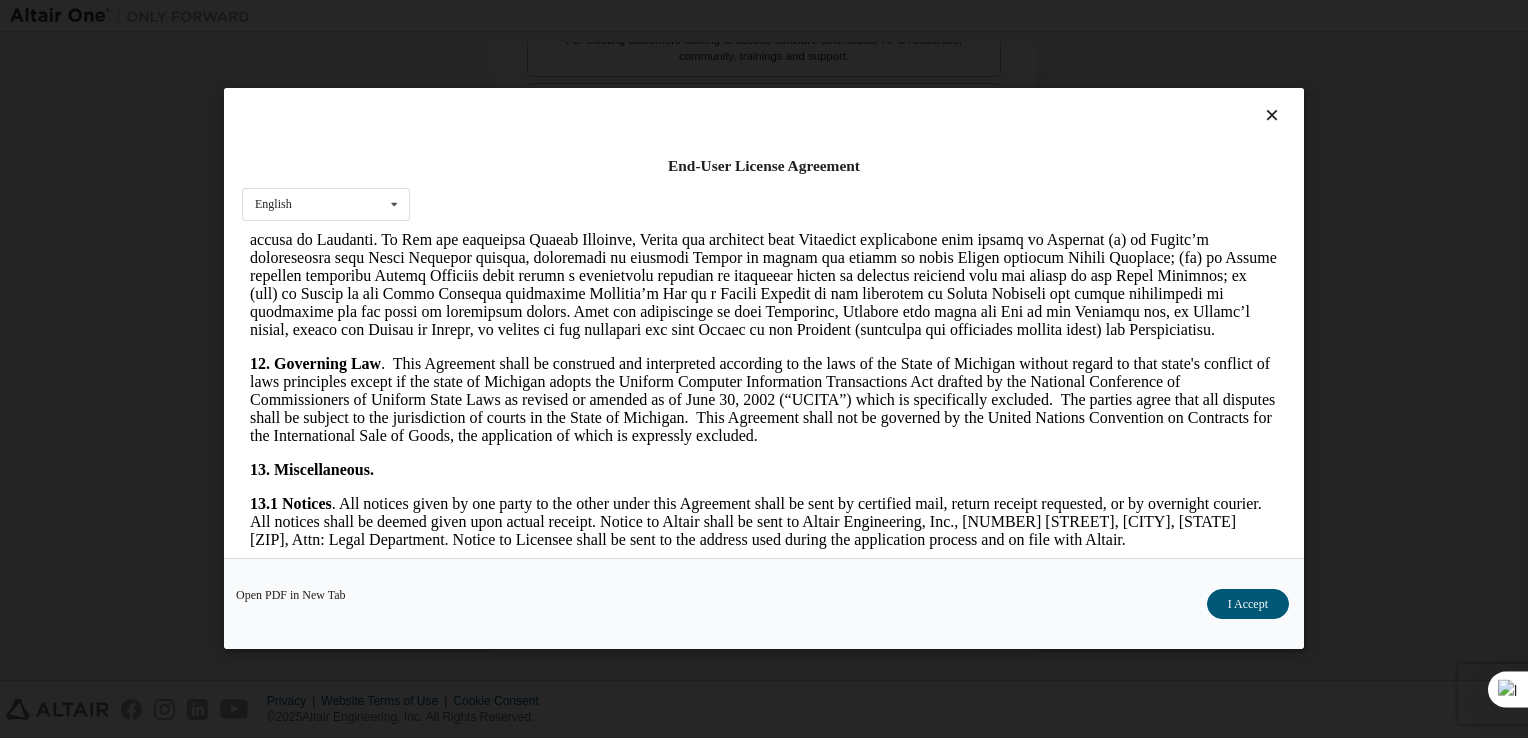 scroll, scrollTop: 3337, scrollLeft: 0, axis: vertical 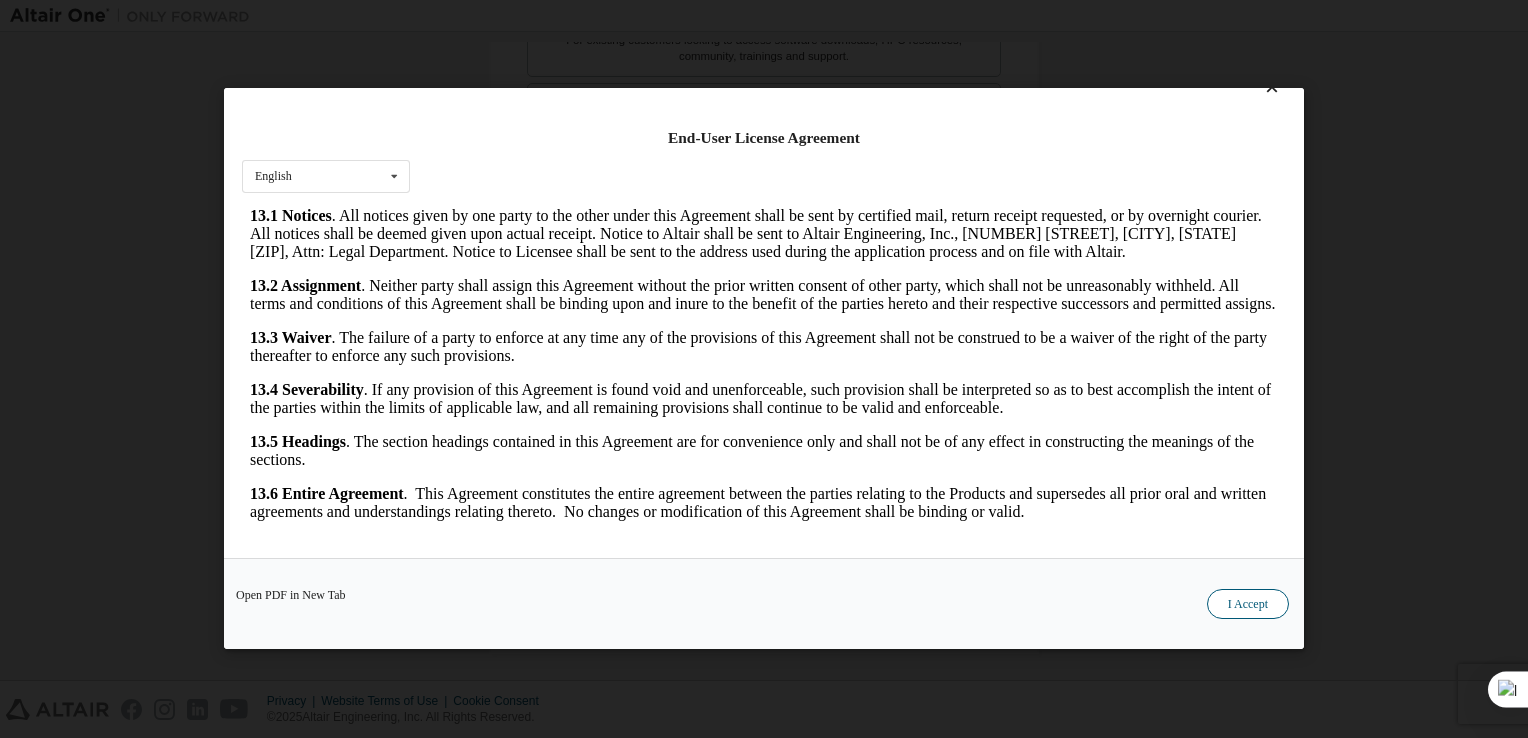 click on "I Accept" at bounding box center [1248, 605] 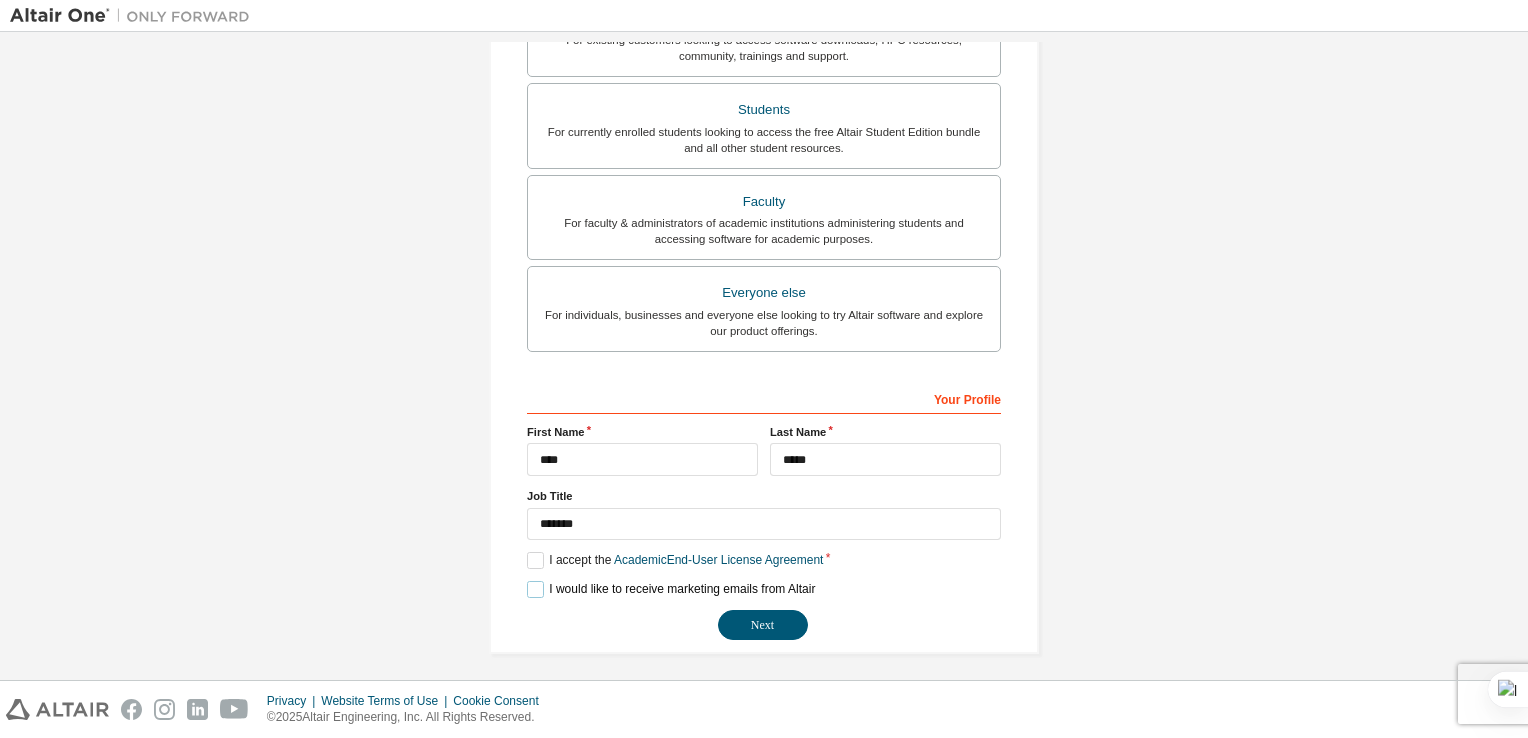 click on "I would like to receive marketing emails from Altair" at bounding box center (671, 589) 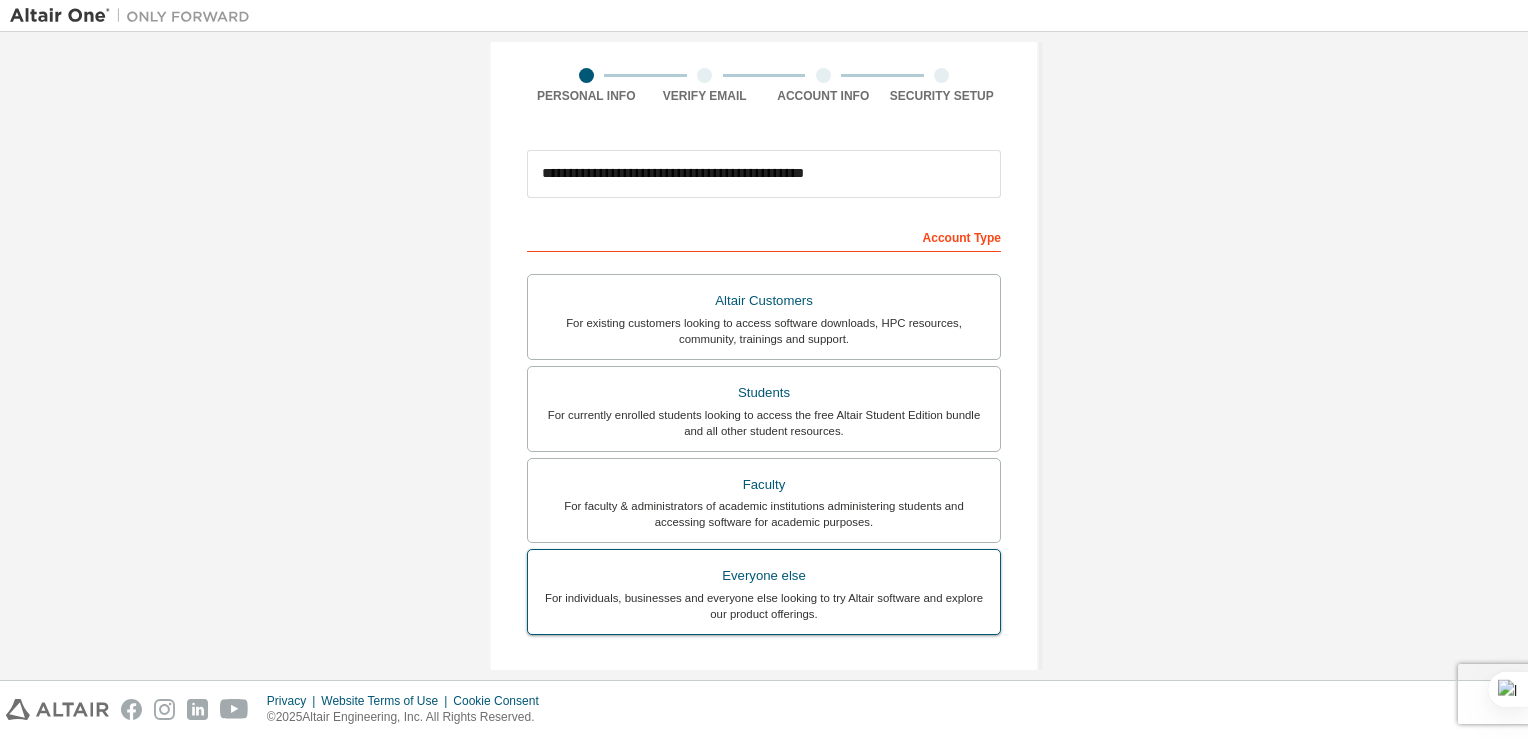 scroll, scrollTop: 139, scrollLeft: 0, axis: vertical 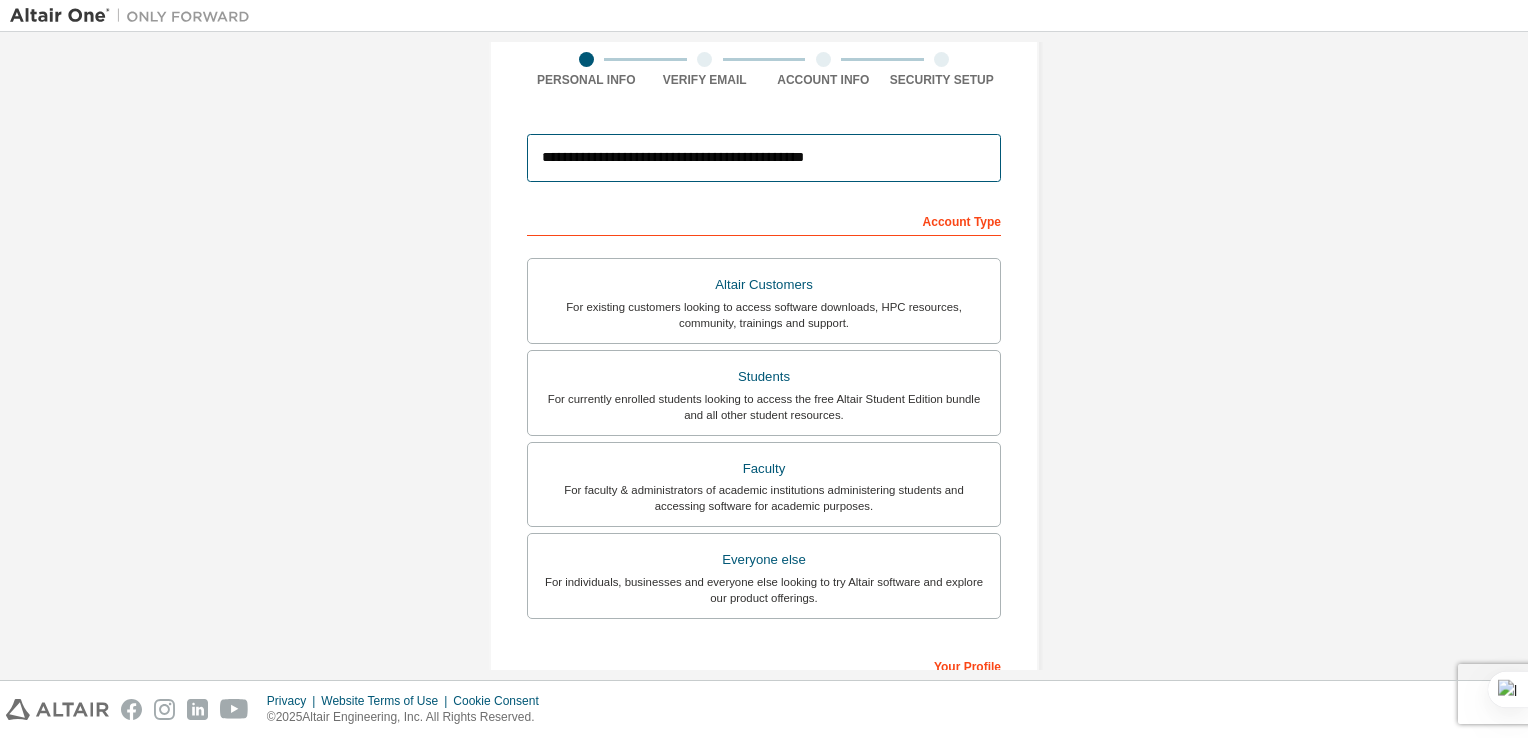 click on "**********" at bounding box center (764, 158) 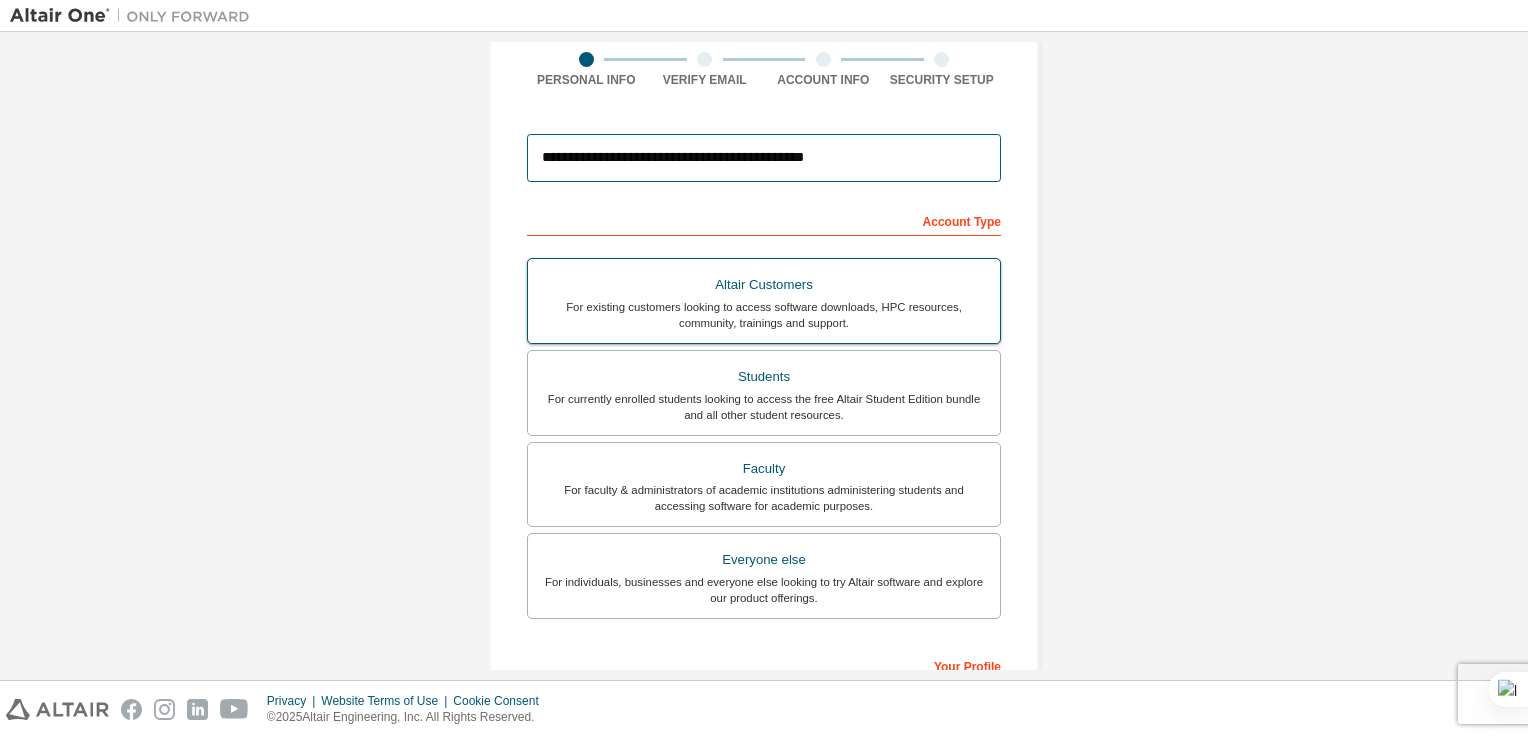 scroll, scrollTop: 426, scrollLeft: 0, axis: vertical 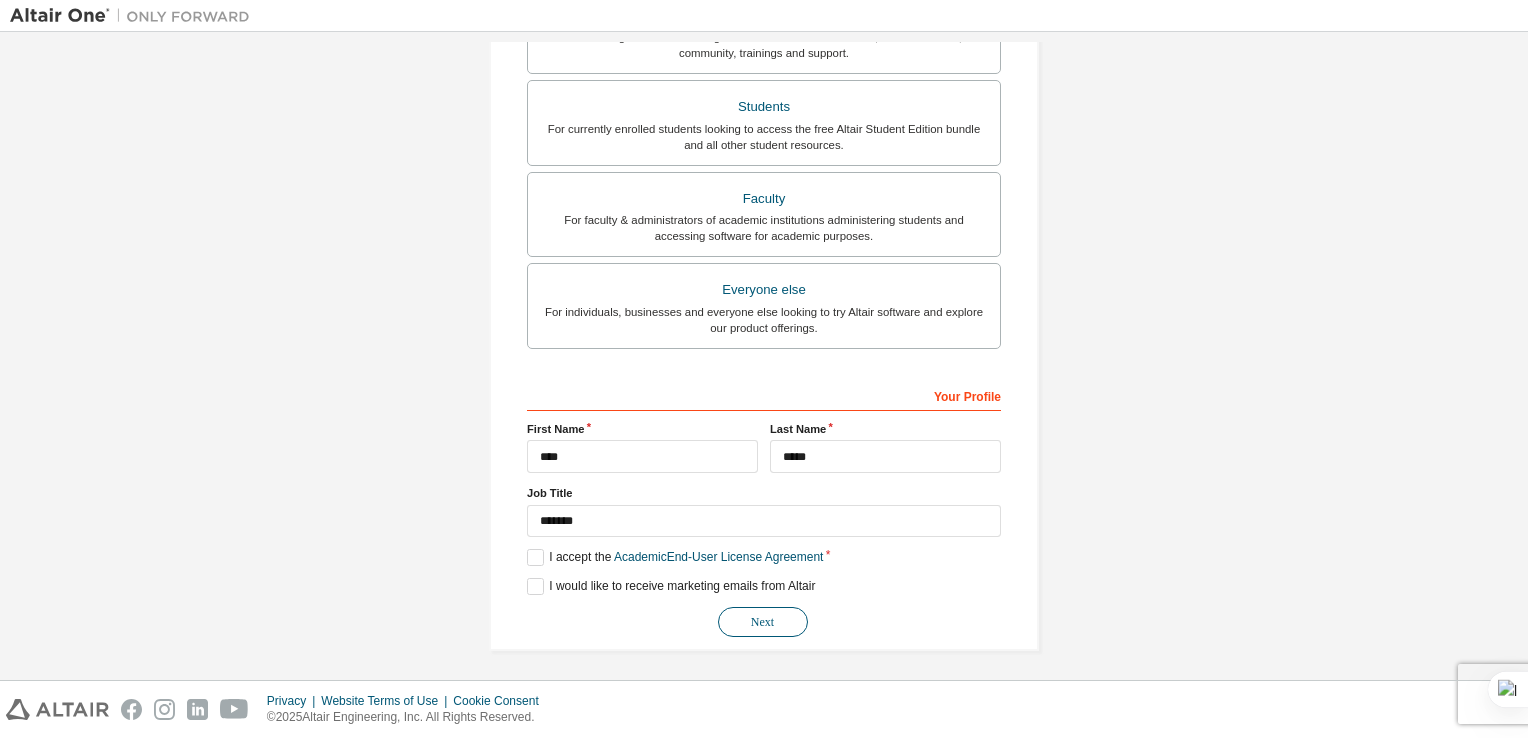 click on "Next" at bounding box center (763, 622) 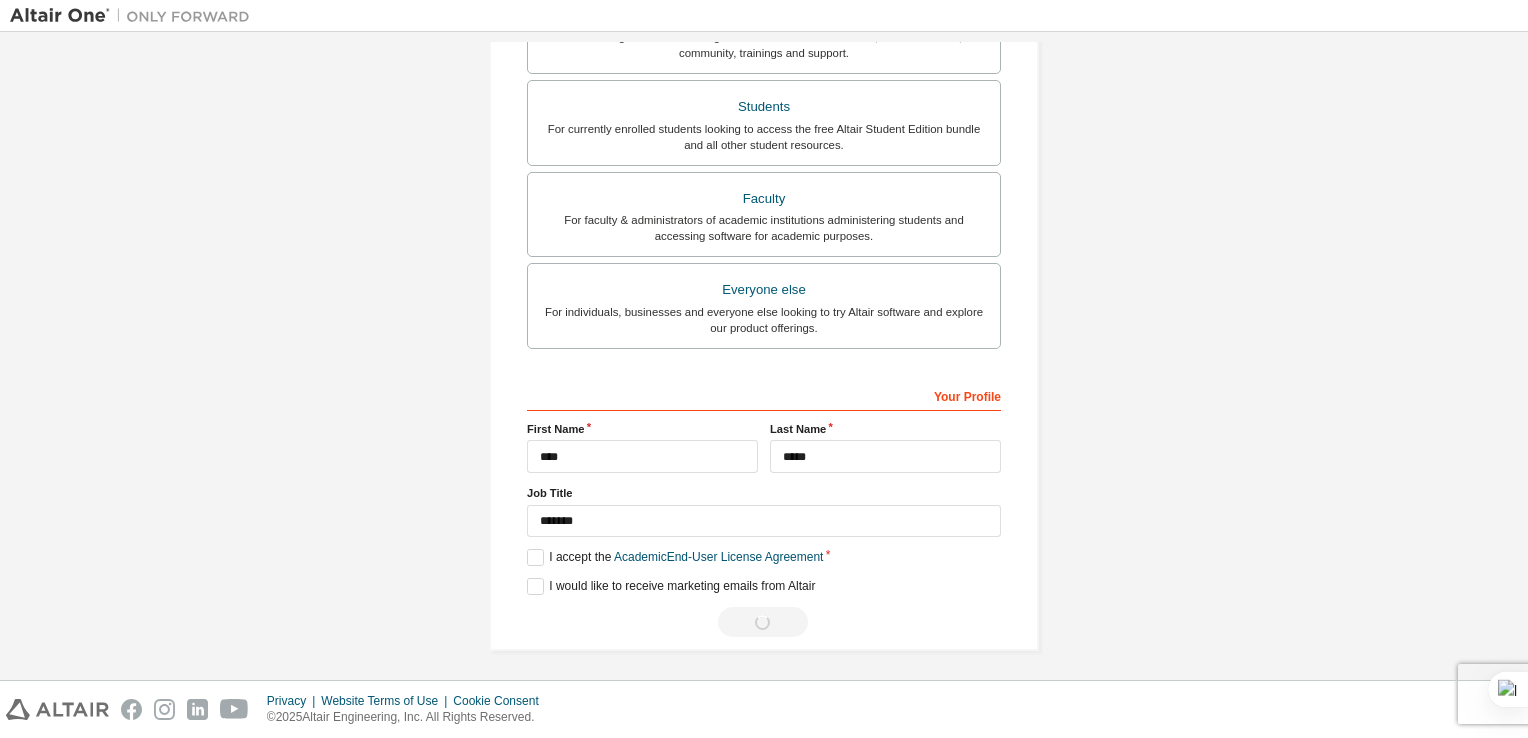 scroll, scrollTop: 0, scrollLeft: 0, axis: both 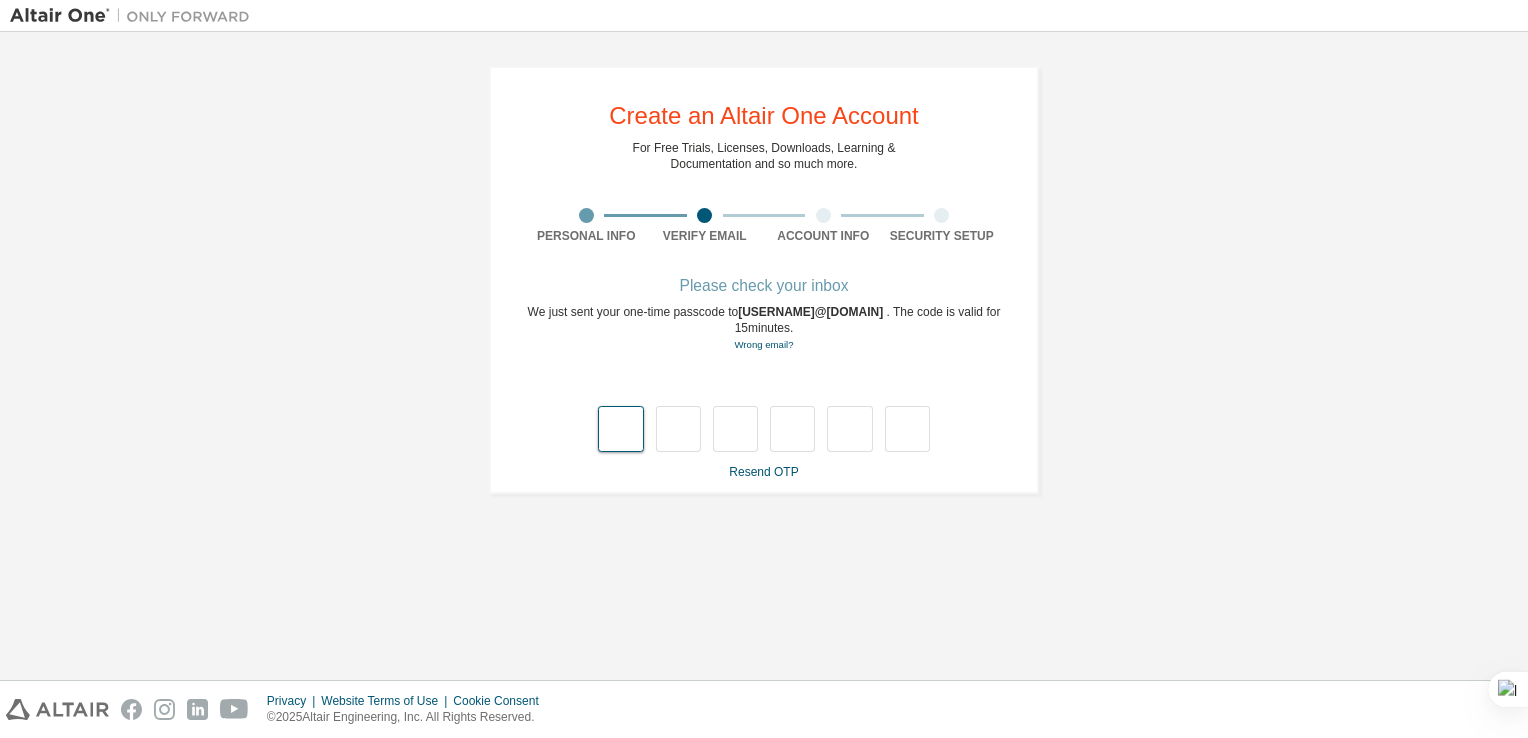 type on "*" 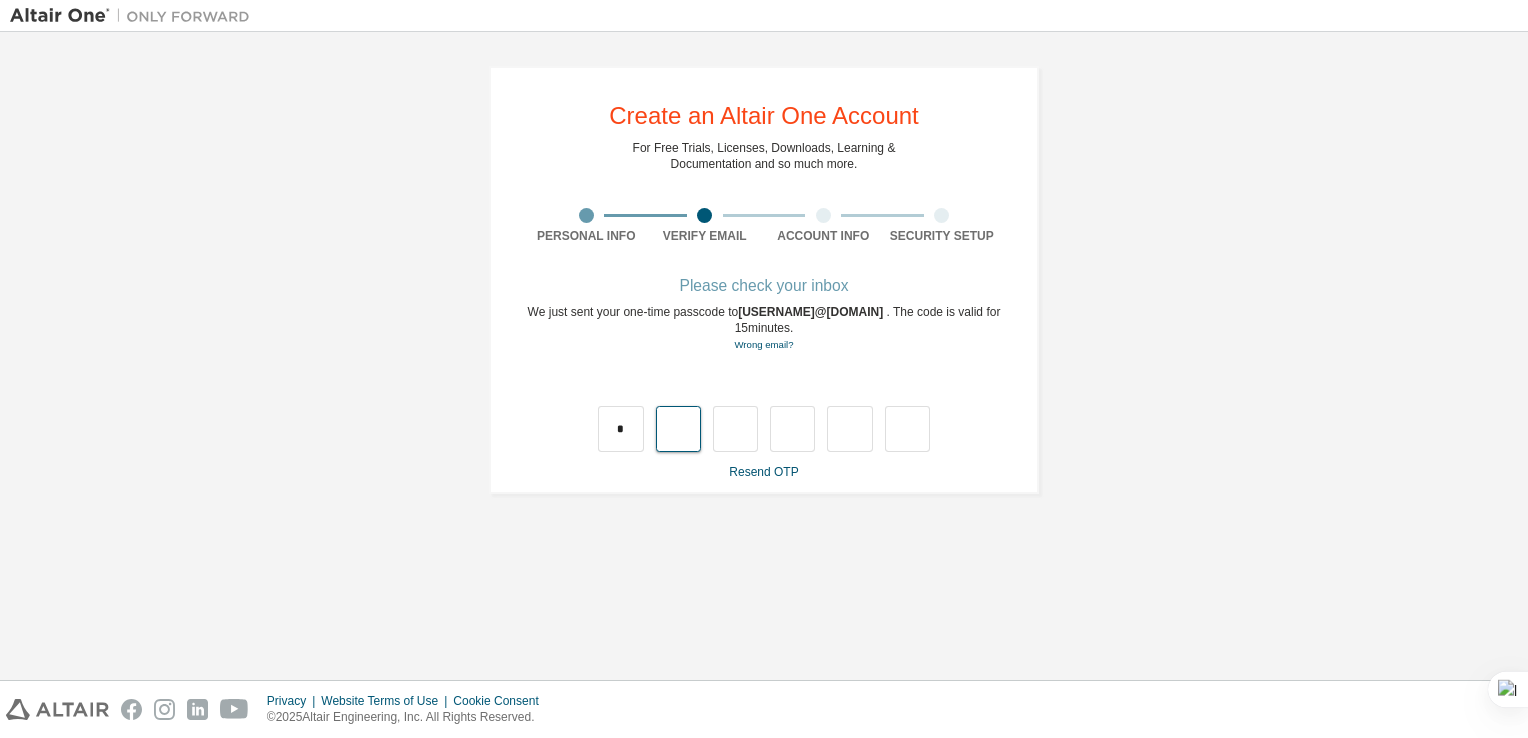 type on "*" 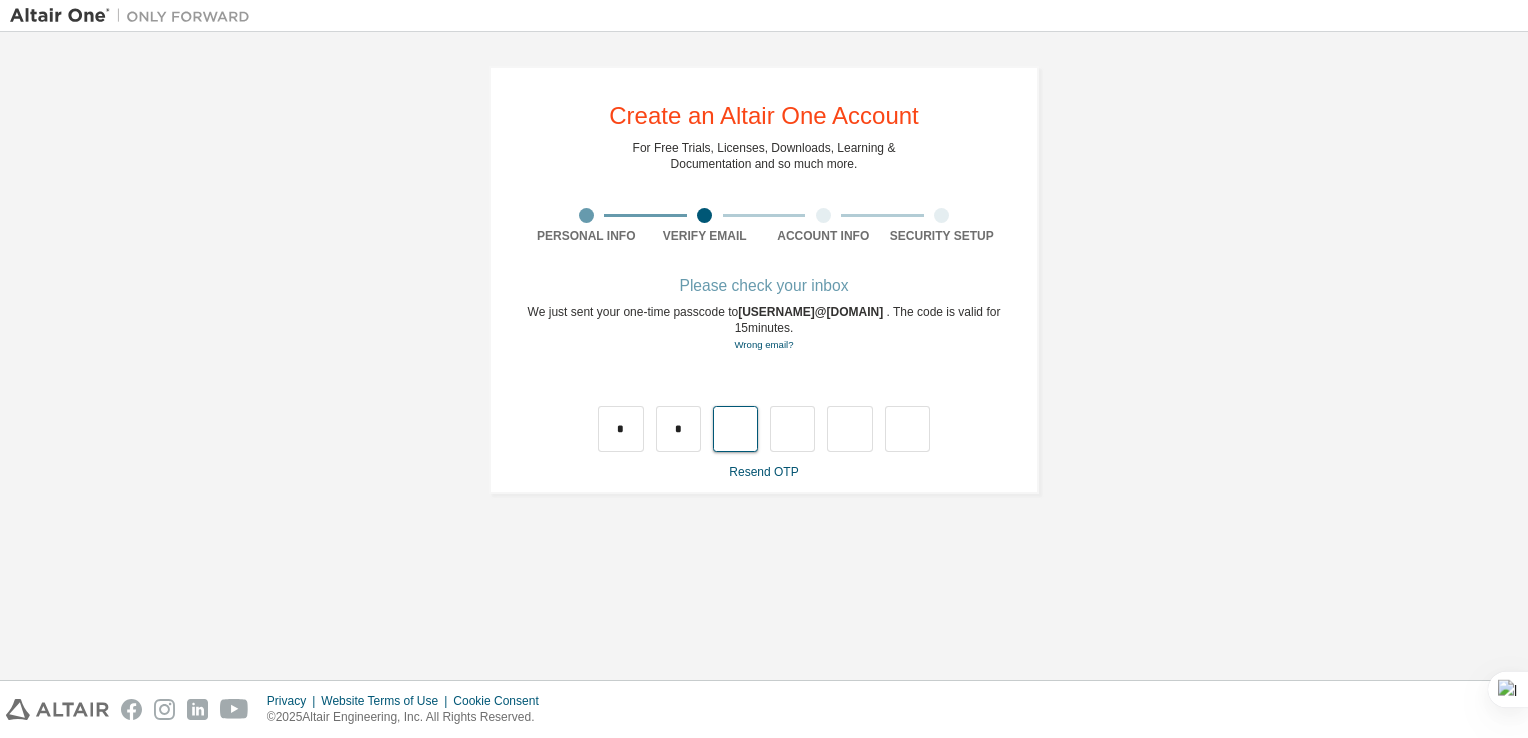 type on "*" 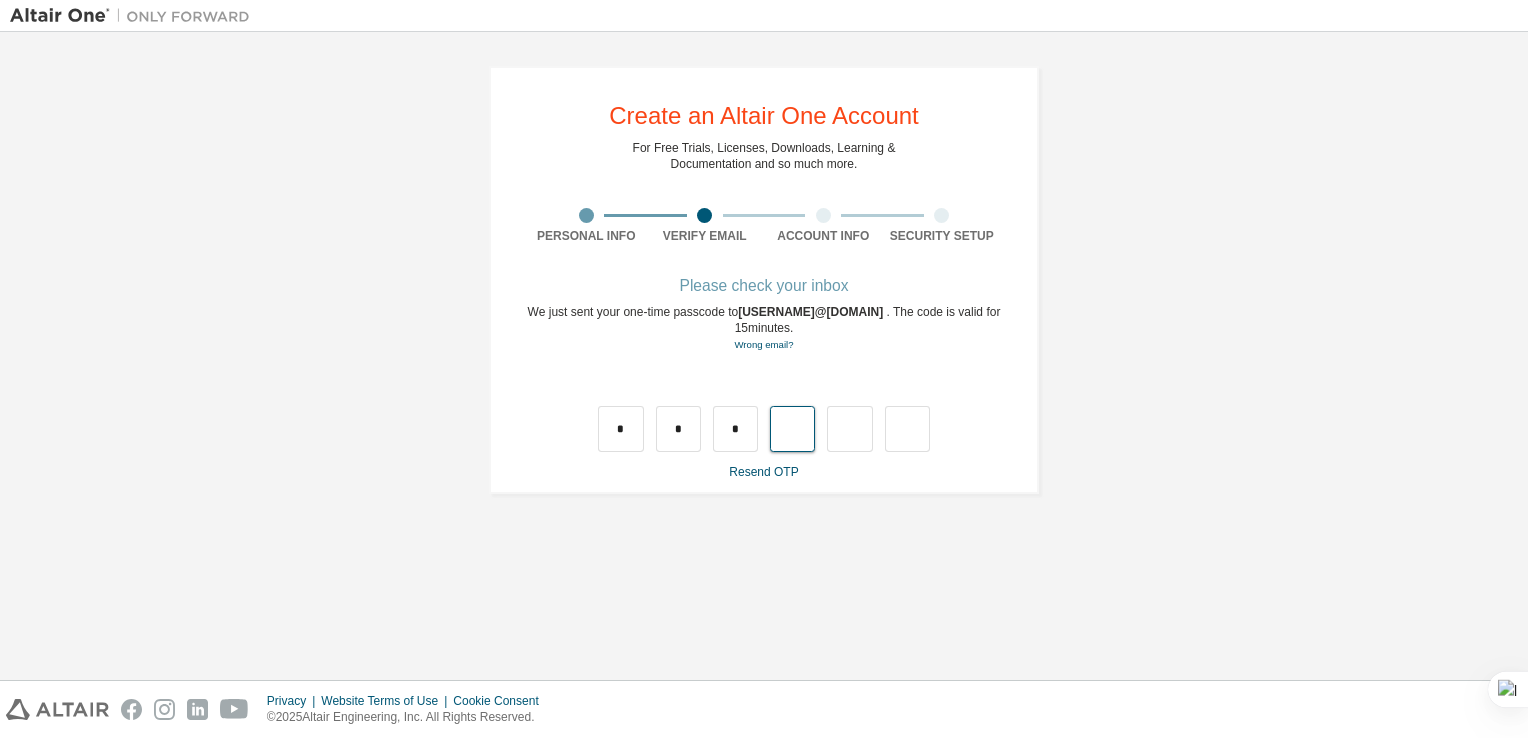 type on "*" 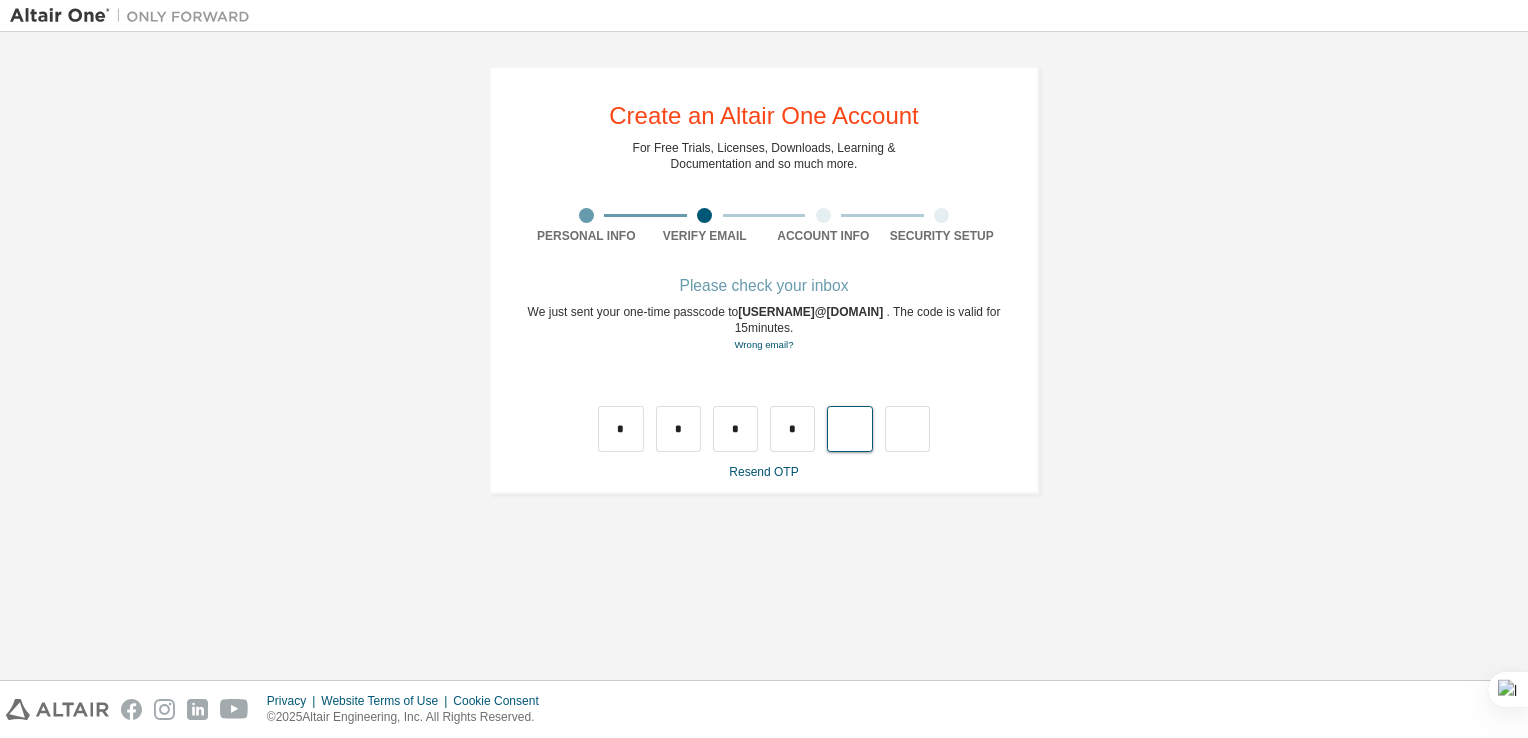 type on "*" 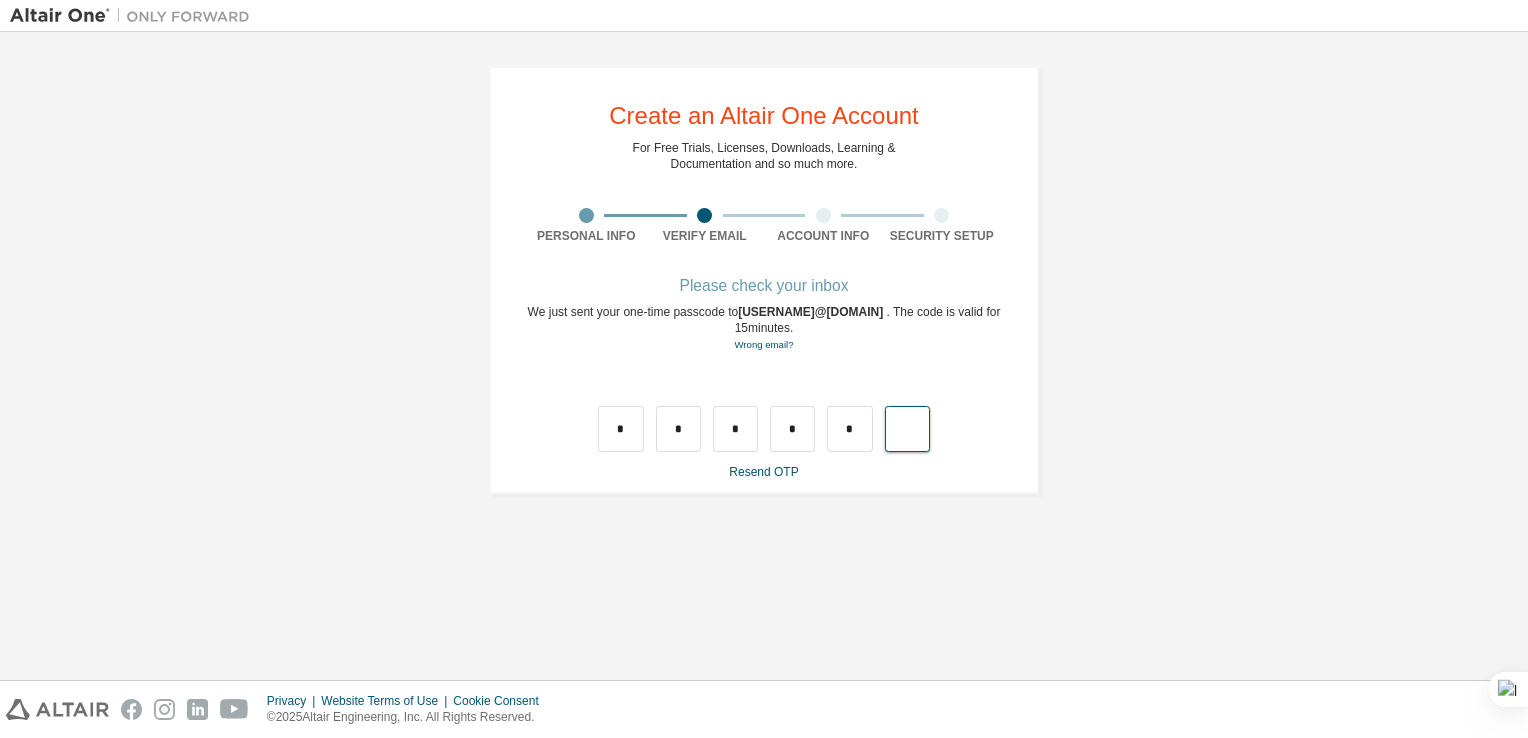 type on "*" 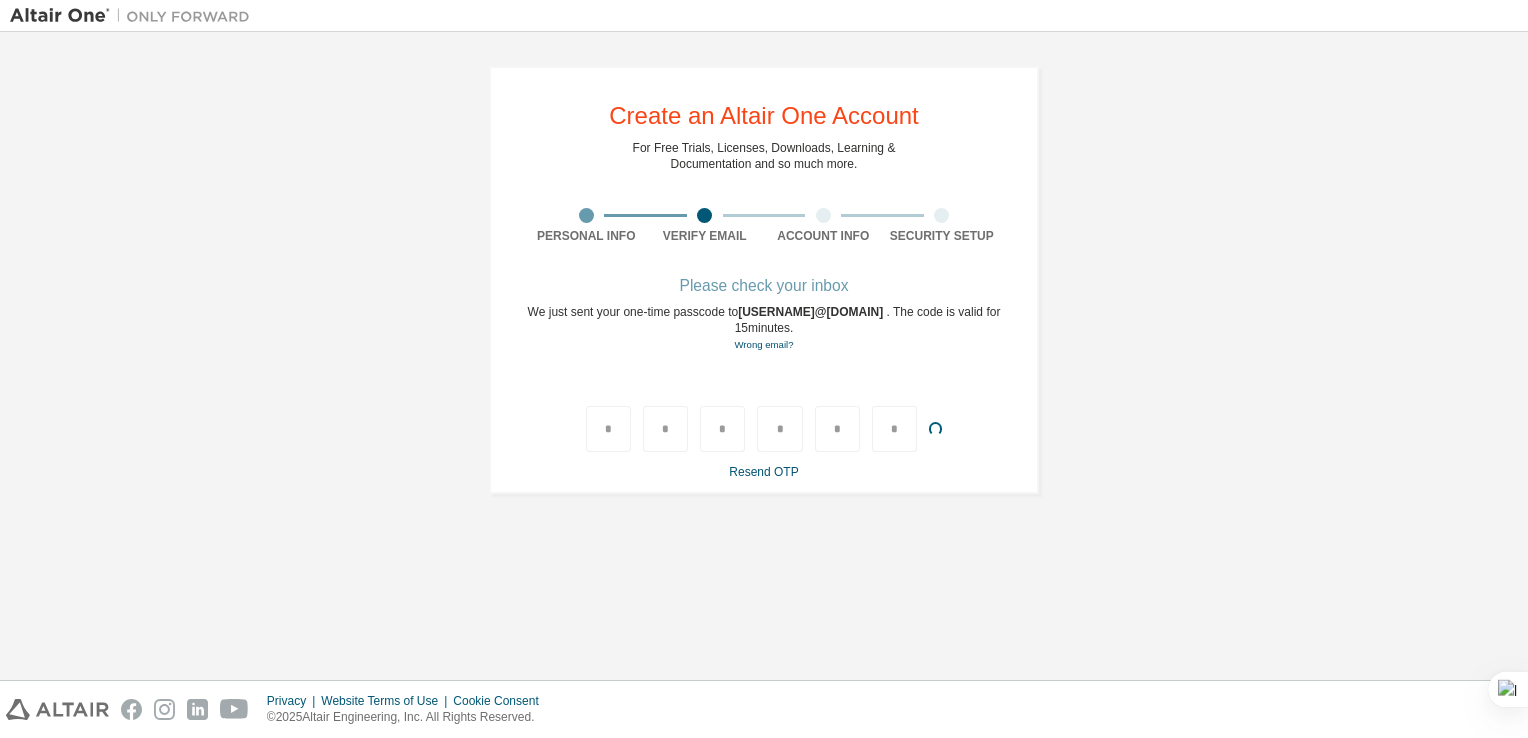 type 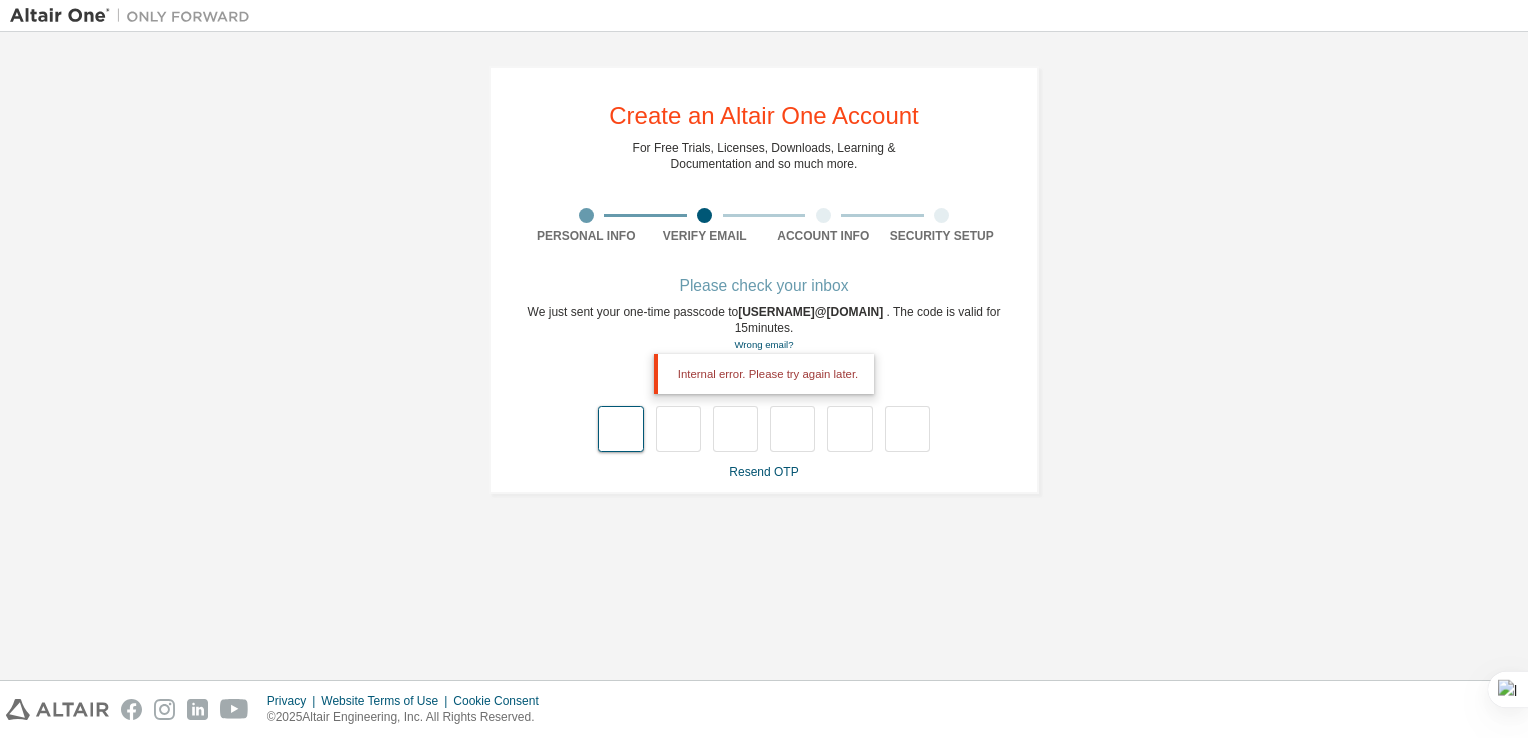 click at bounding box center (620, 429) 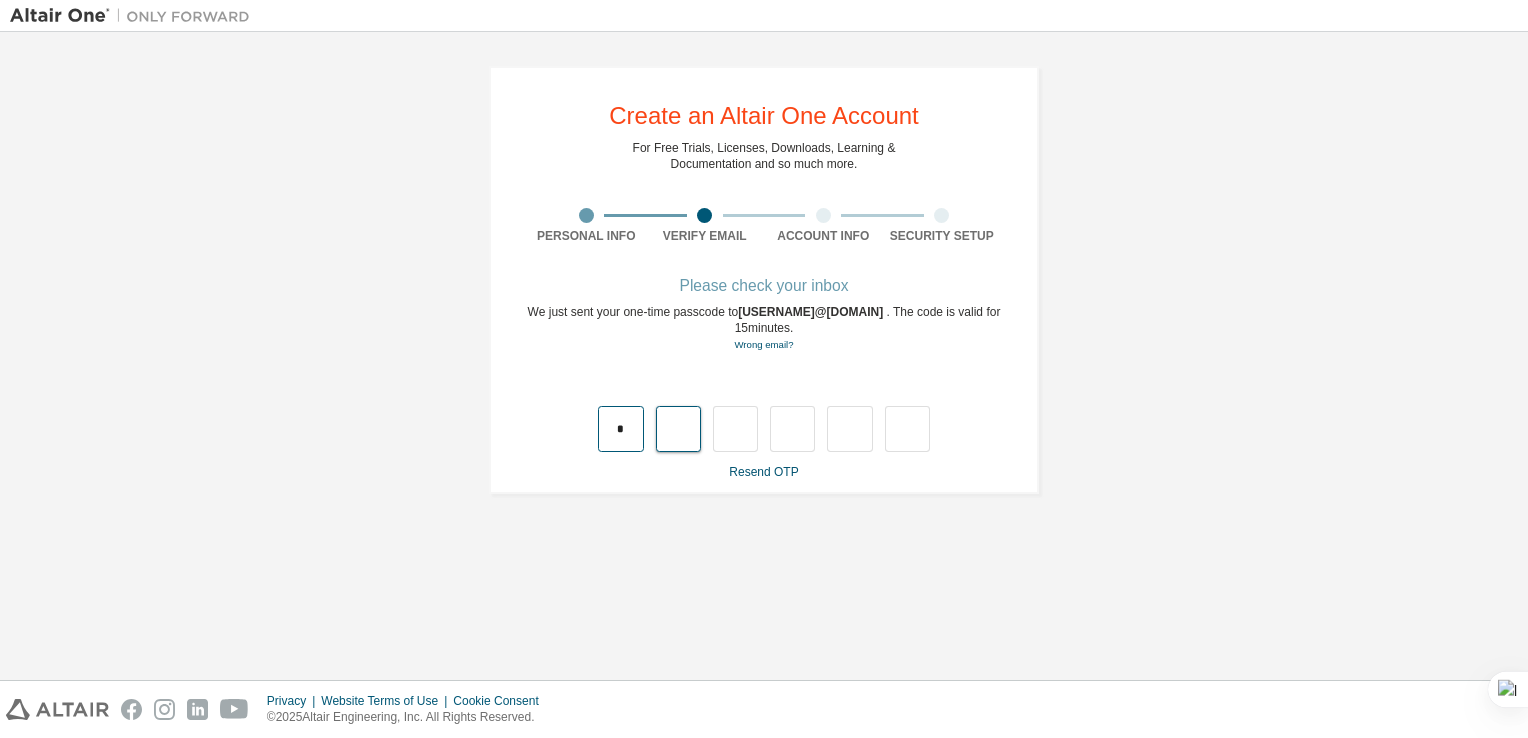 type on "*" 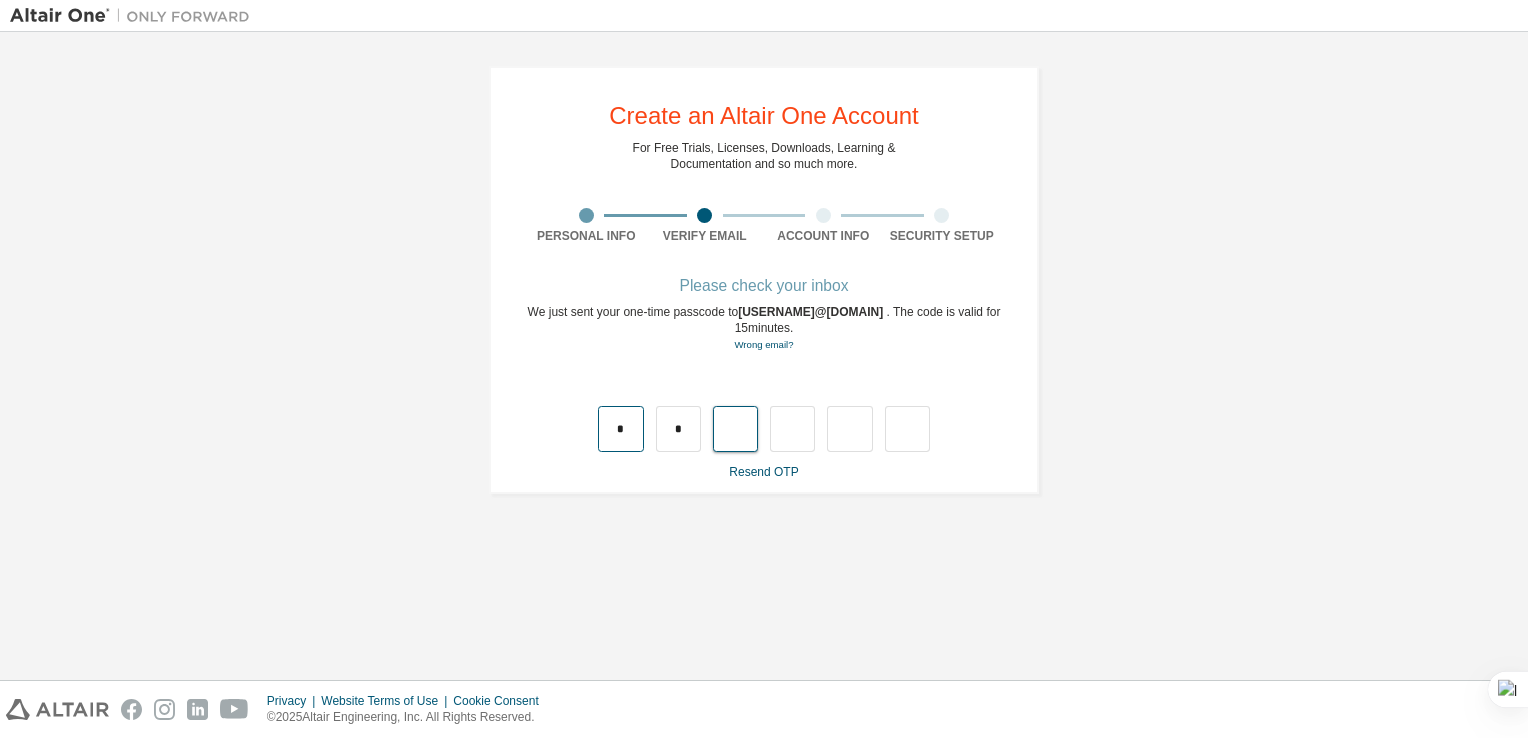 type on "*" 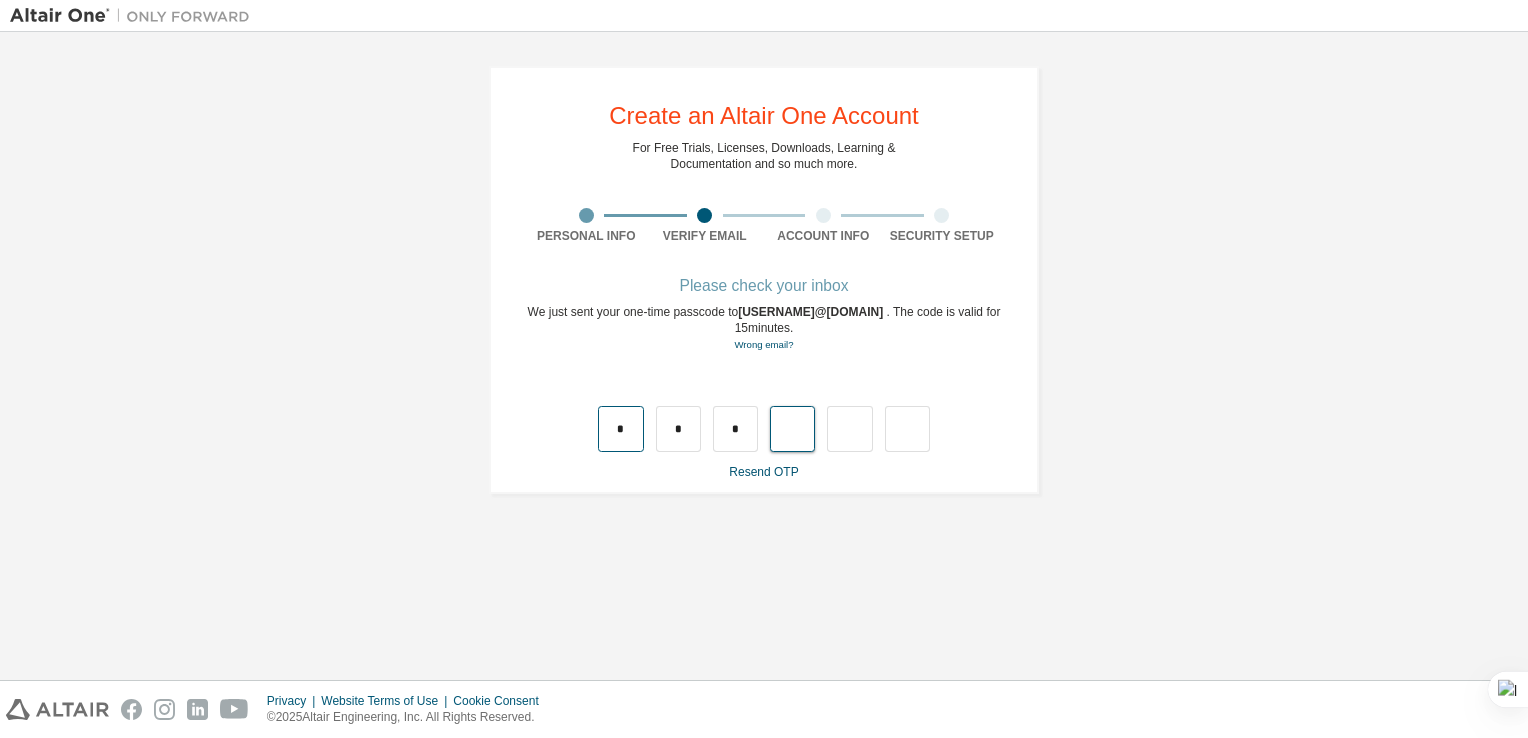 type on "*" 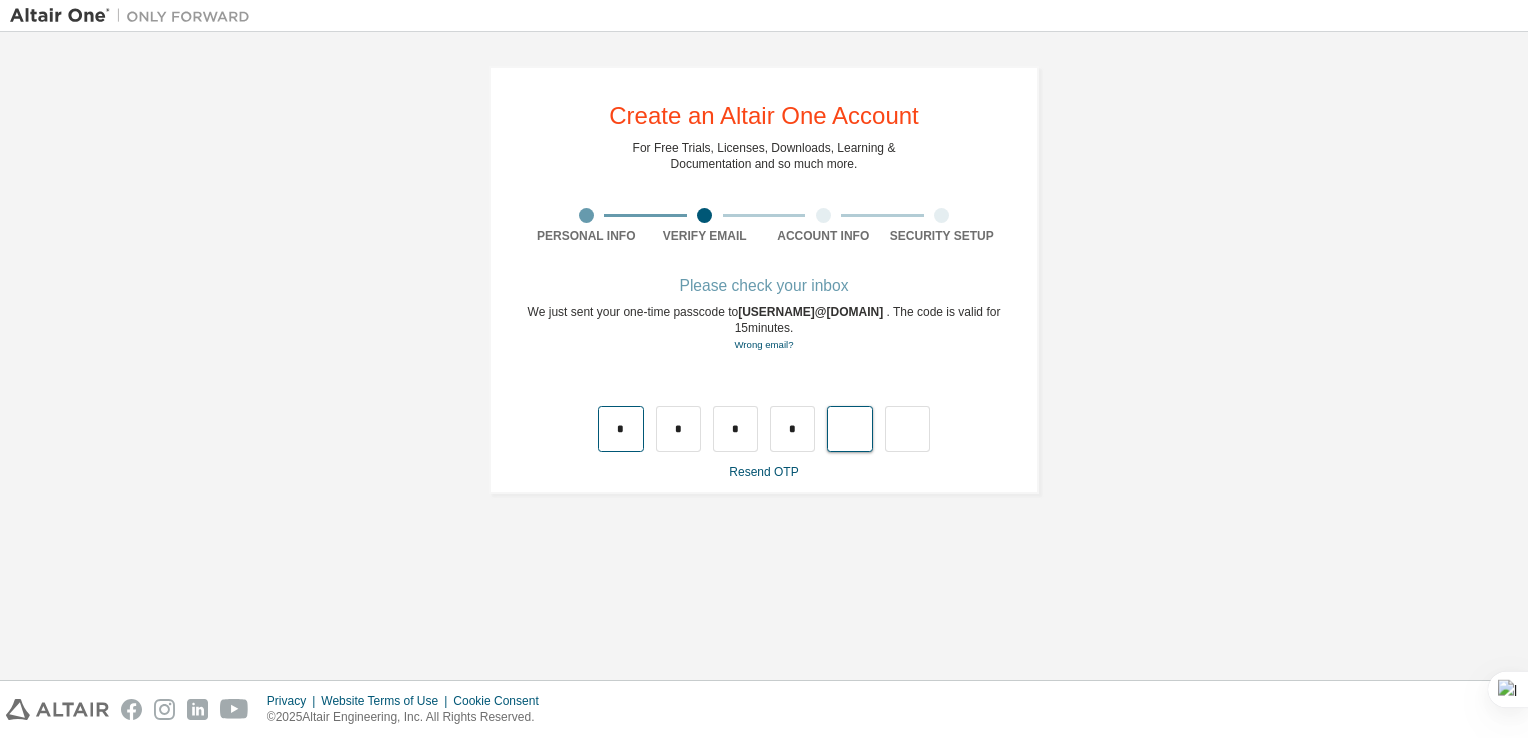 type on "*" 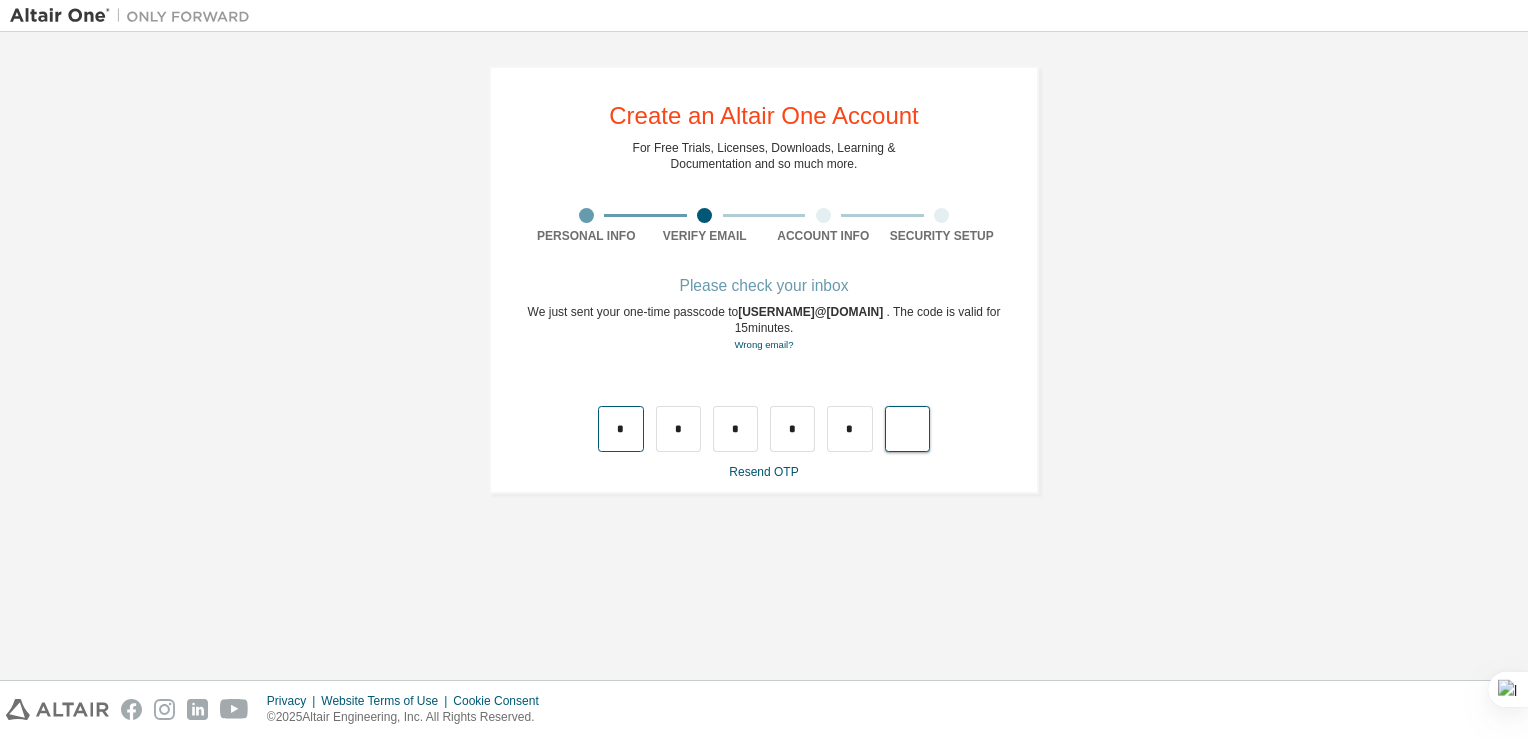 type on "*" 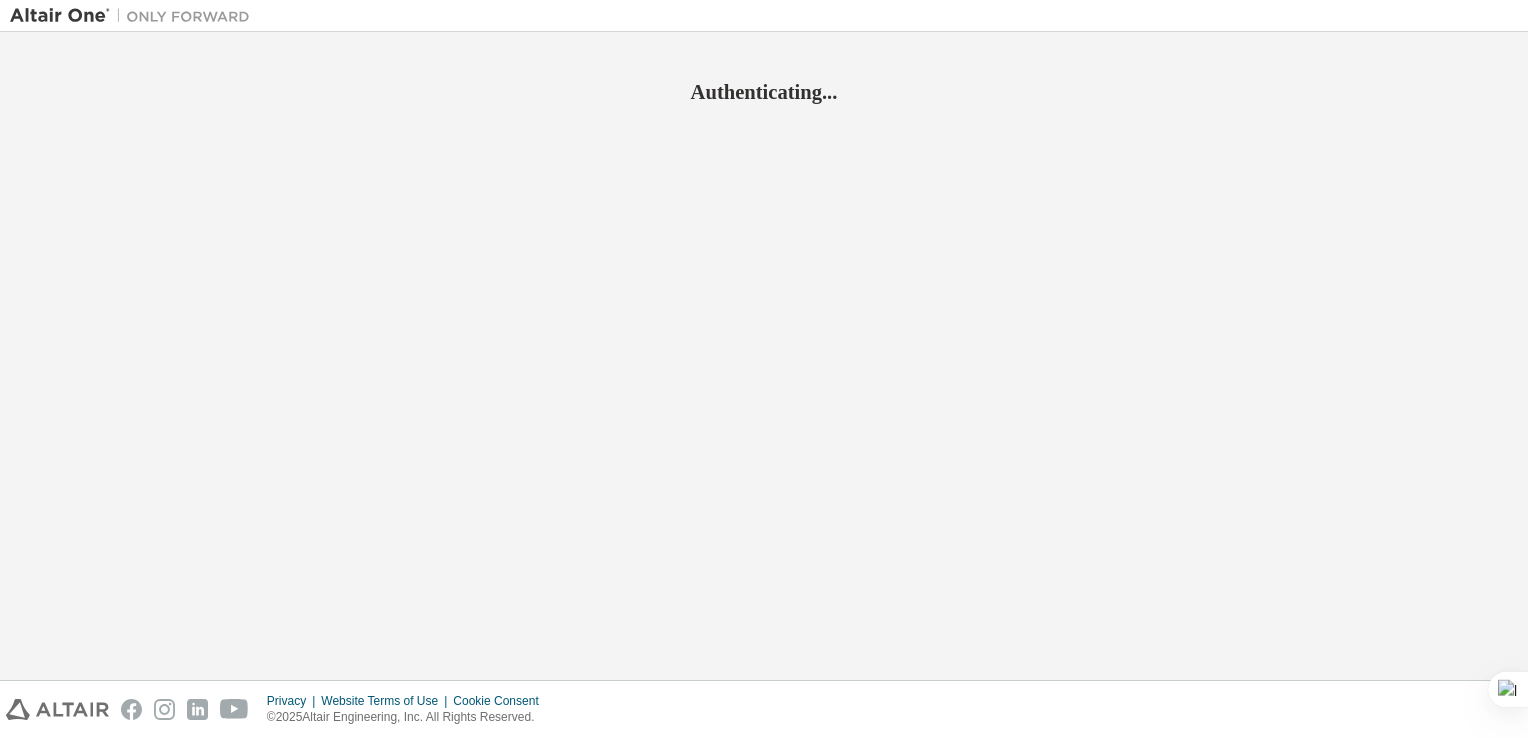 scroll, scrollTop: 0, scrollLeft: 0, axis: both 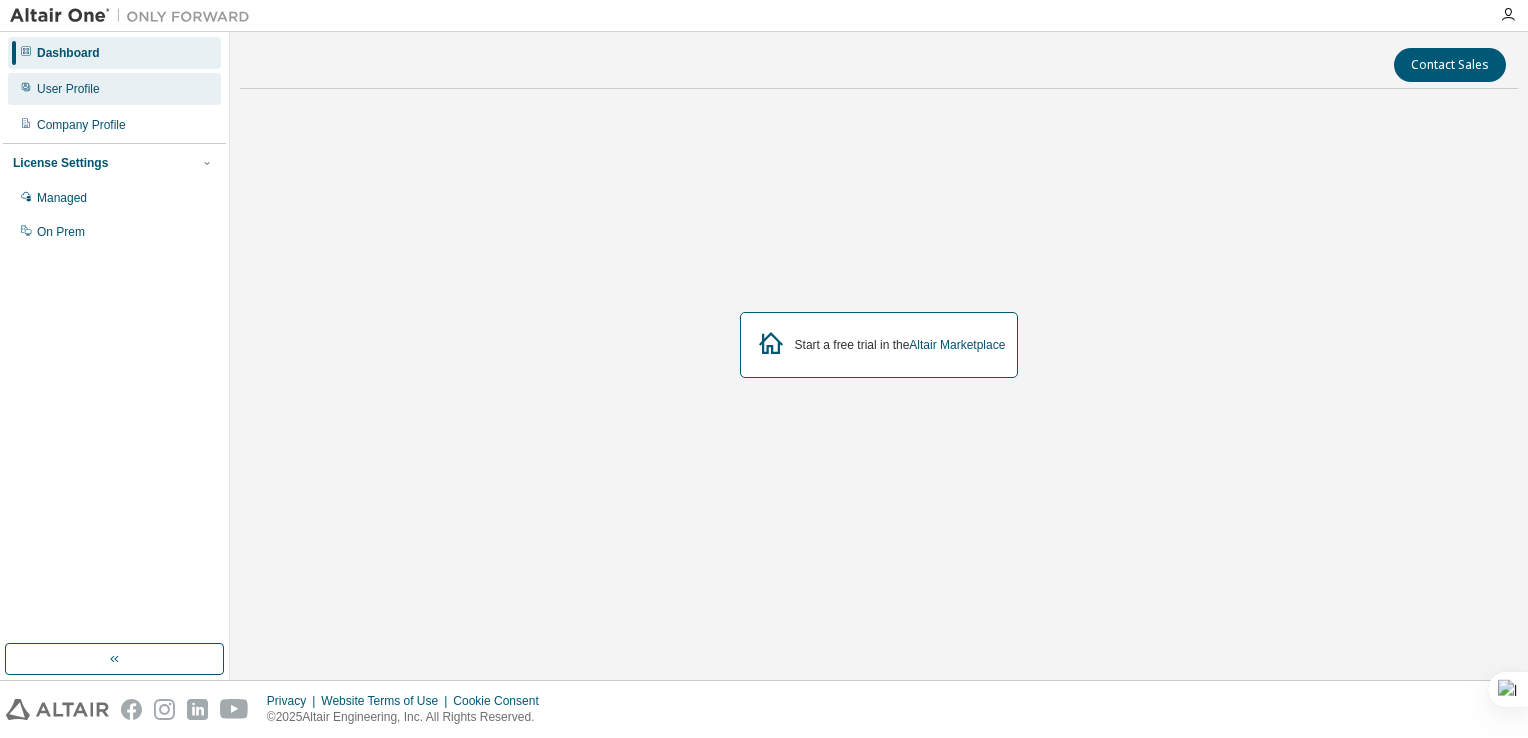 click on "User Profile" at bounding box center (114, 89) 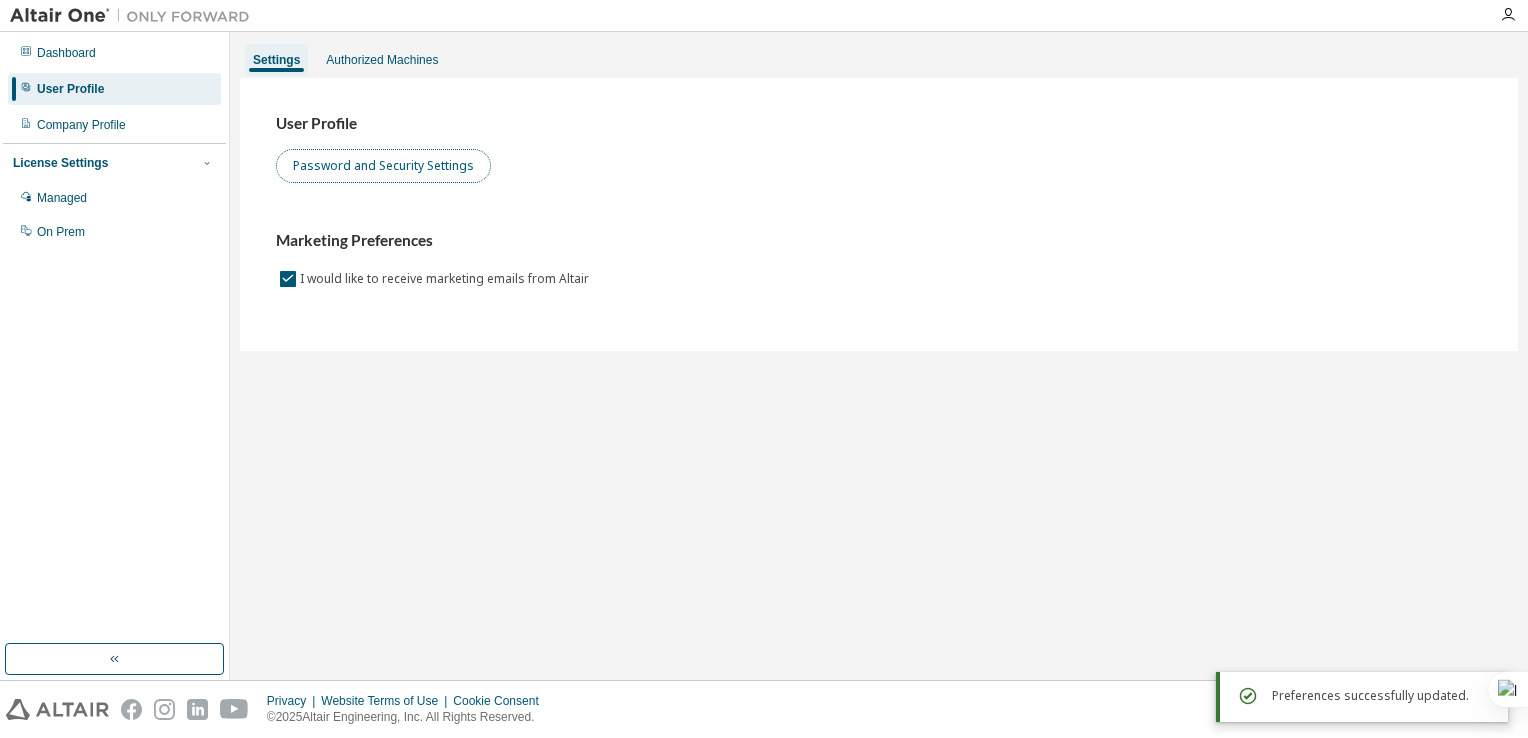 click on "Password and Security Settings" at bounding box center (383, 166) 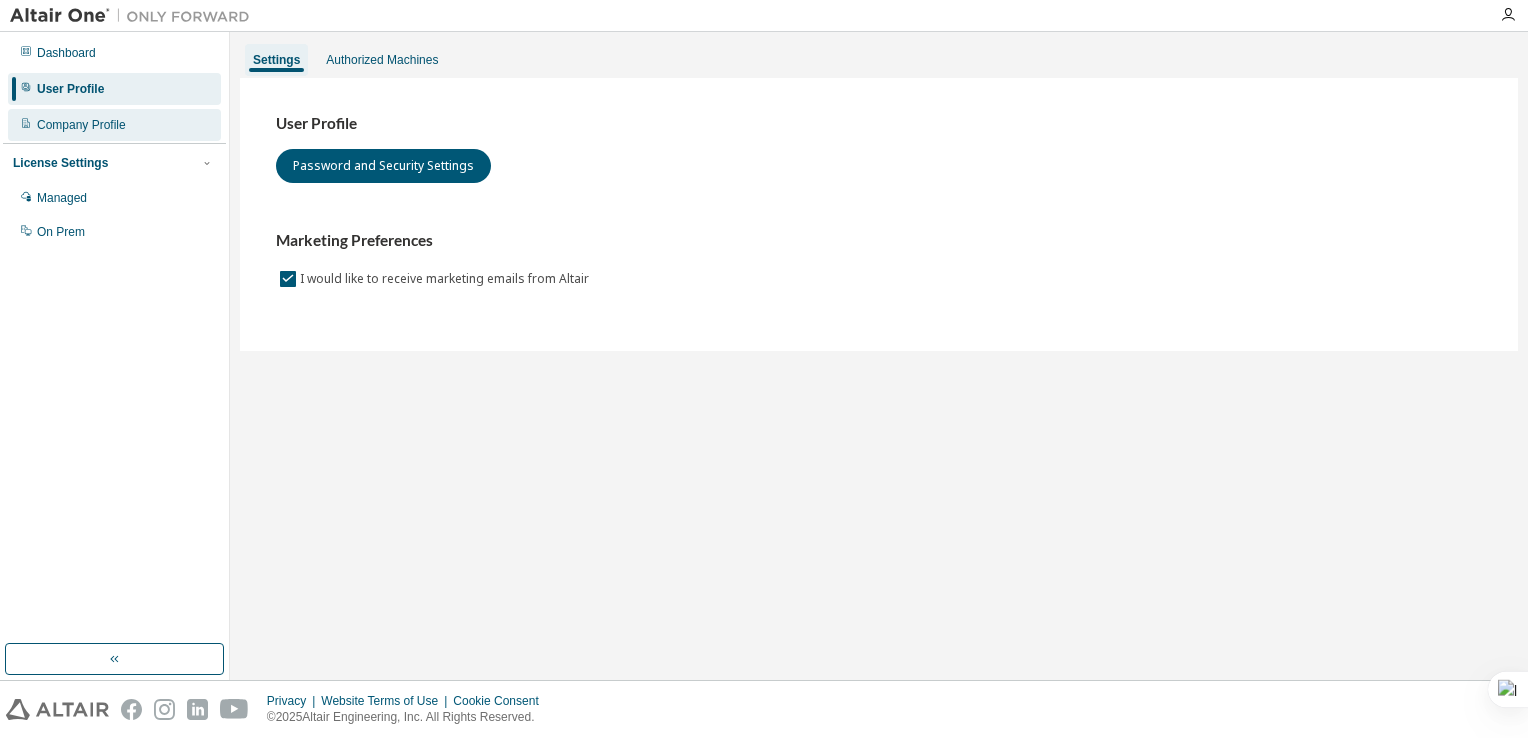 click on "Company Profile" at bounding box center [81, 125] 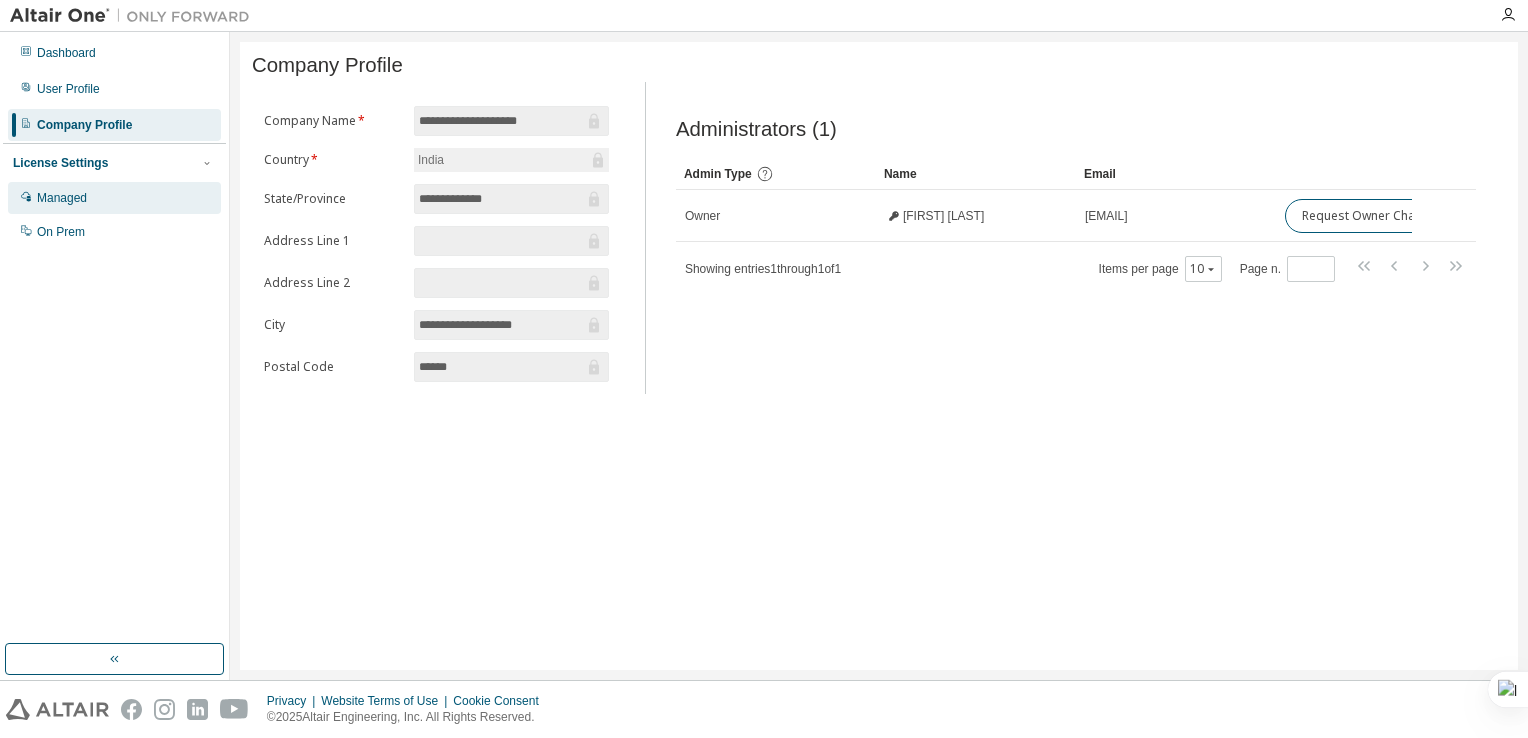 click on "Managed" at bounding box center (114, 198) 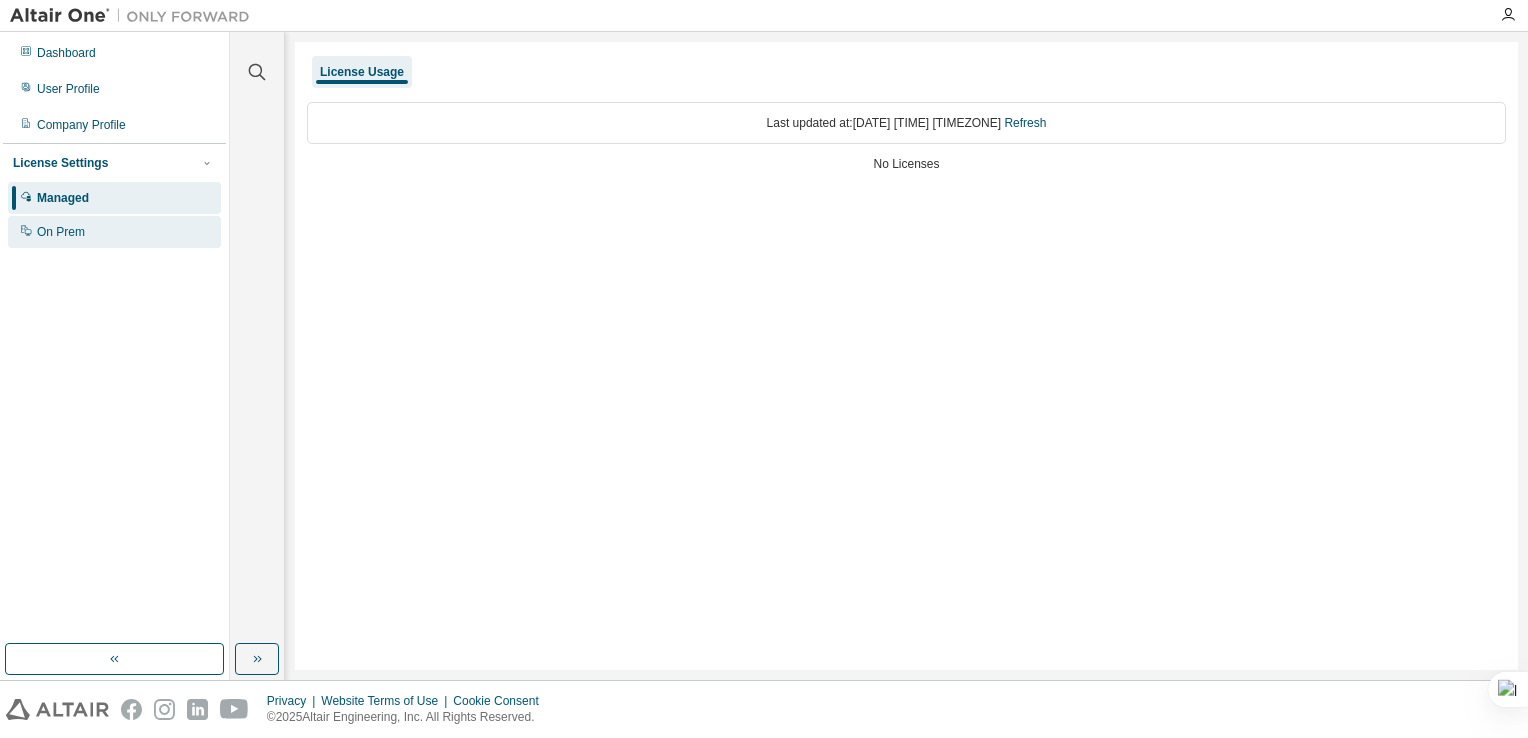 click on "On Prem" at bounding box center [114, 232] 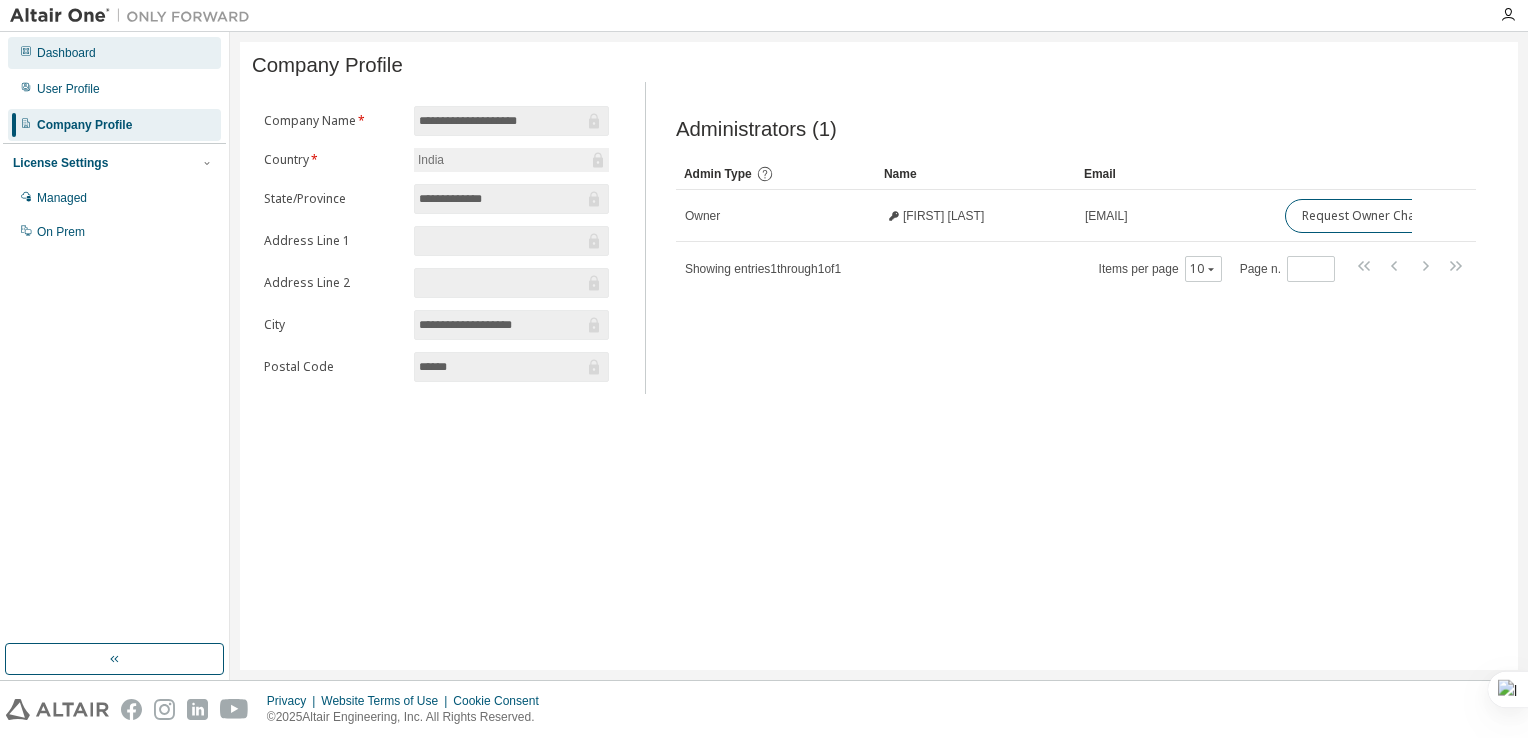 click on "Dashboard" at bounding box center (114, 53) 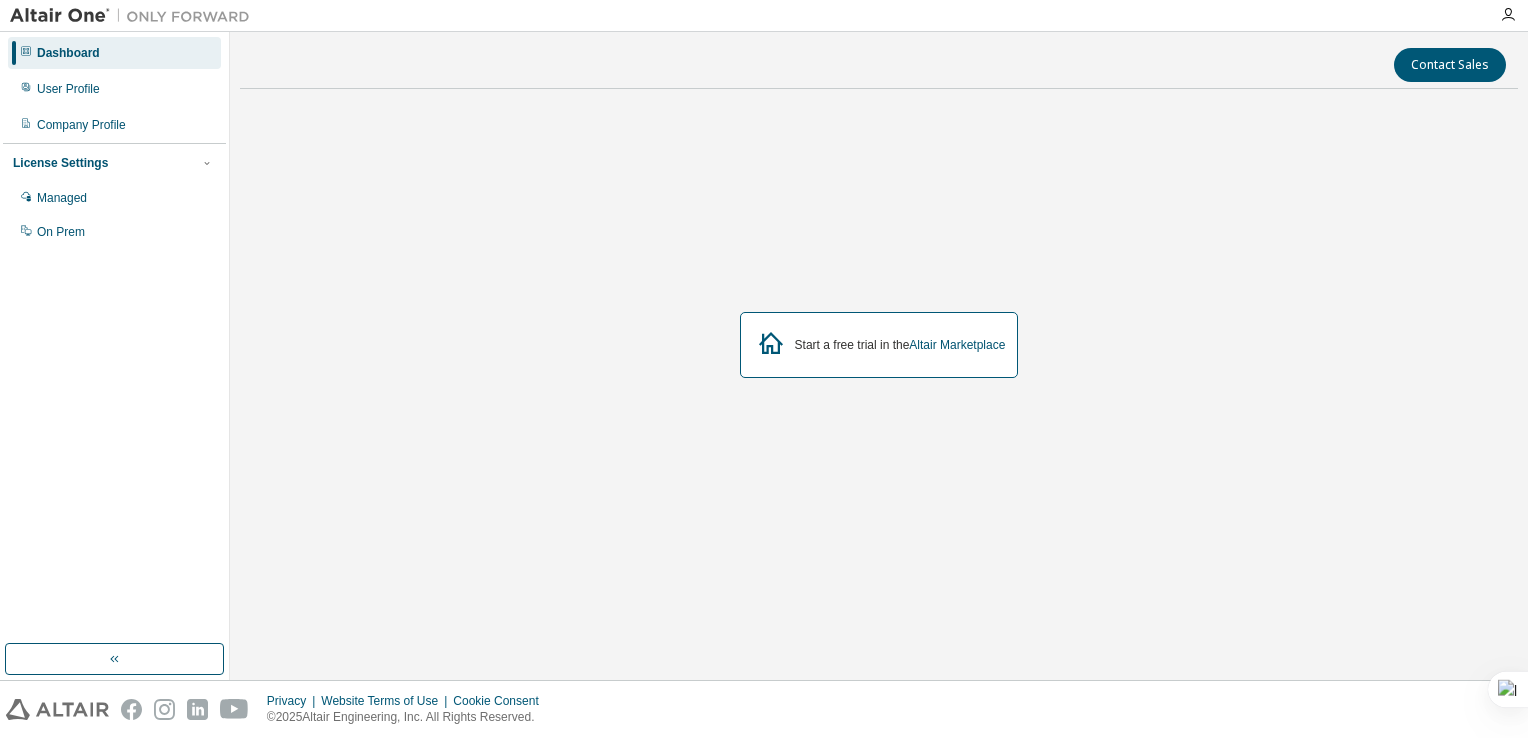 click on "Start a free trial in the  Altair Marketplace" at bounding box center (900, 345) 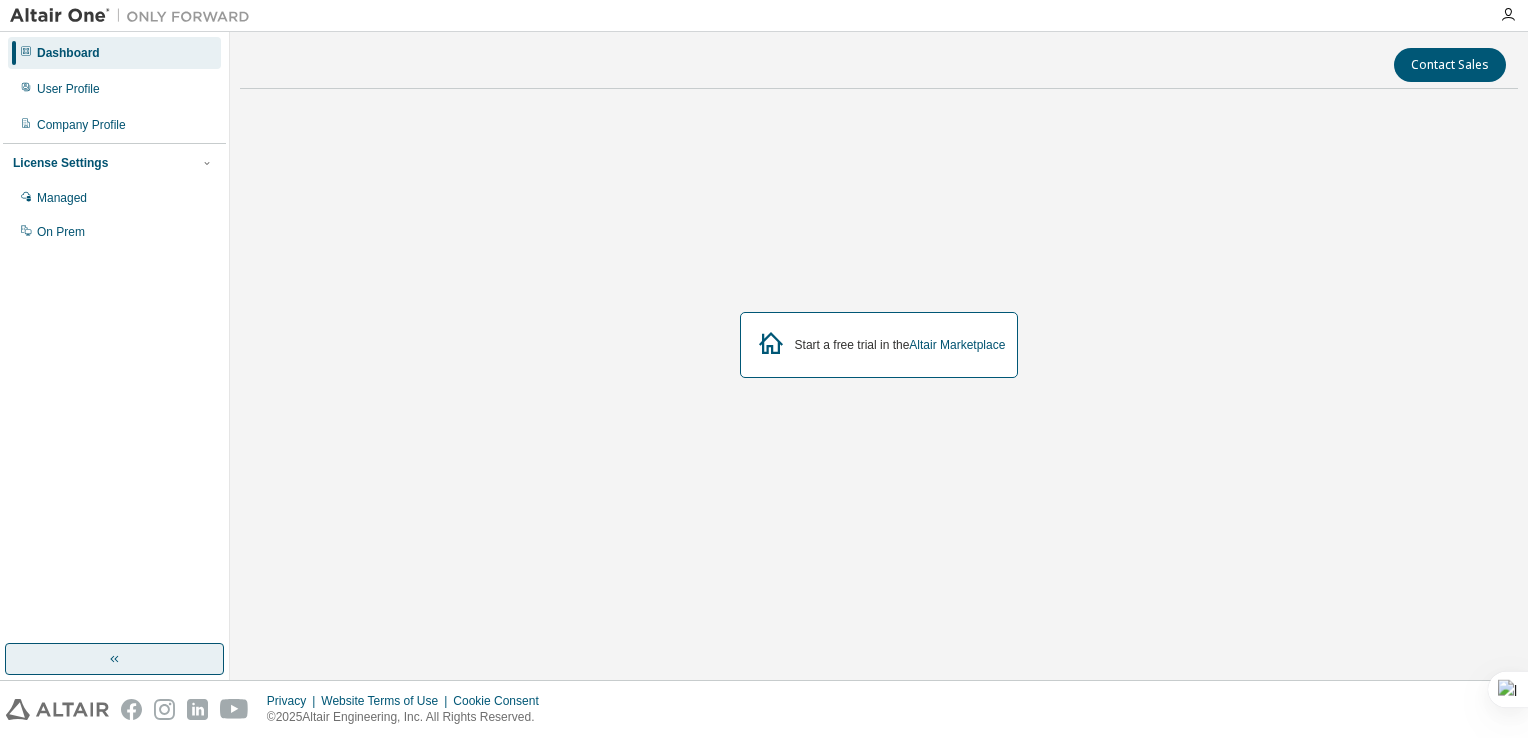 click at bounding box center (114, 659) 